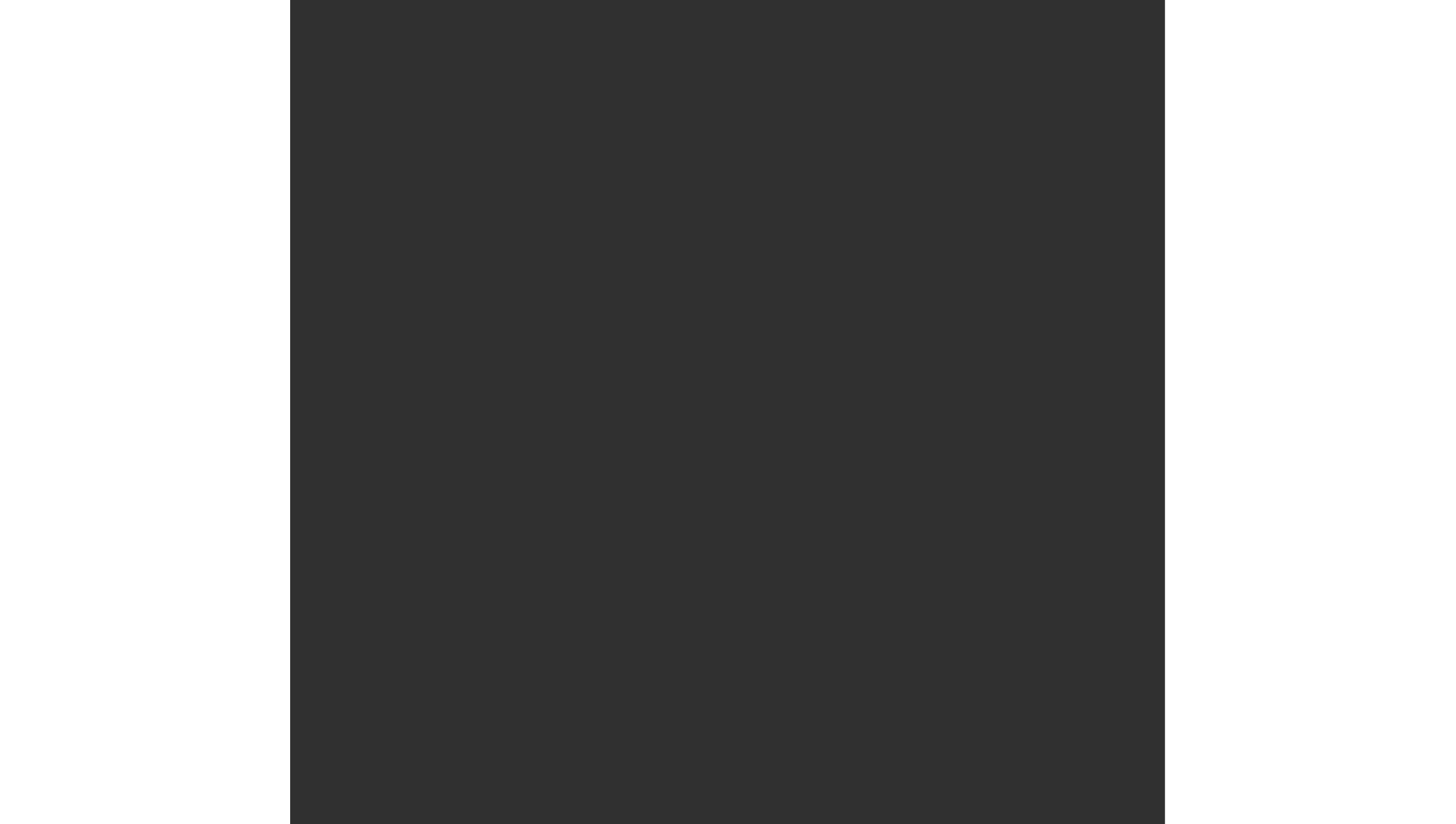 scroll, scrollTop: 0, scrollLeft: 0, axis: both 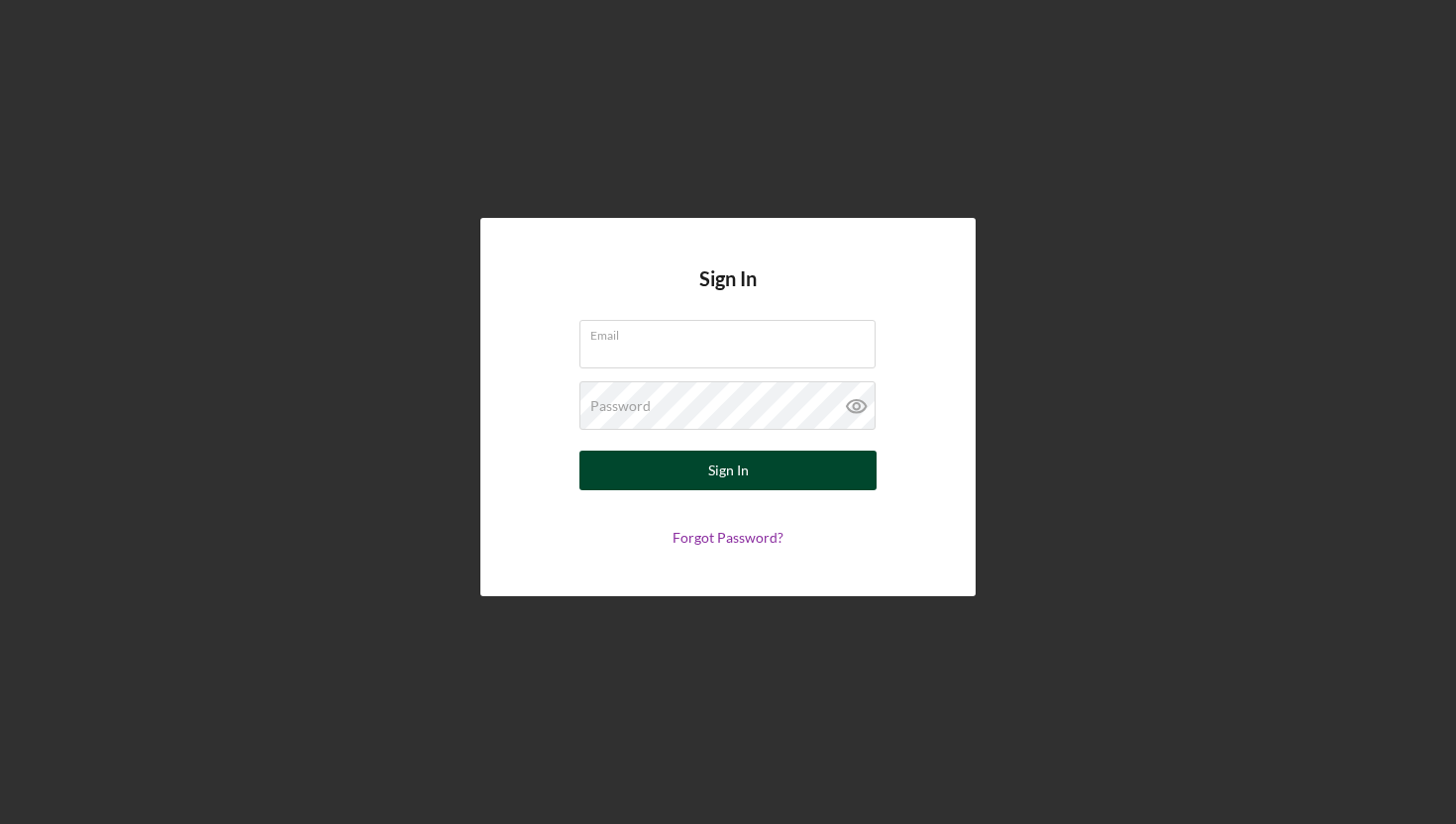 type on "[EMAIL_ADDRESS][DOMAIN_NAME]" 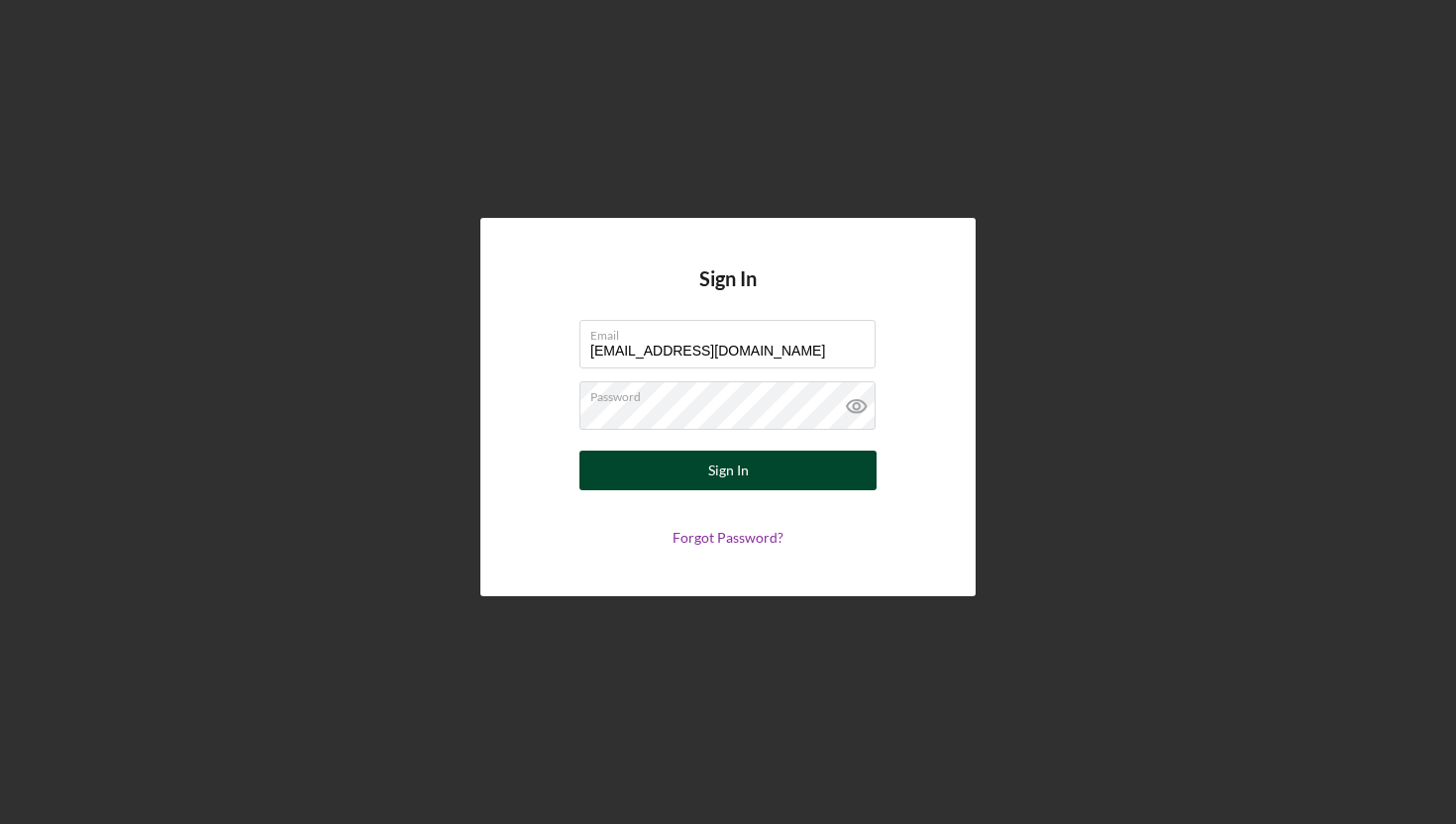 click on "Sign In" at bounding box center [728, 470] 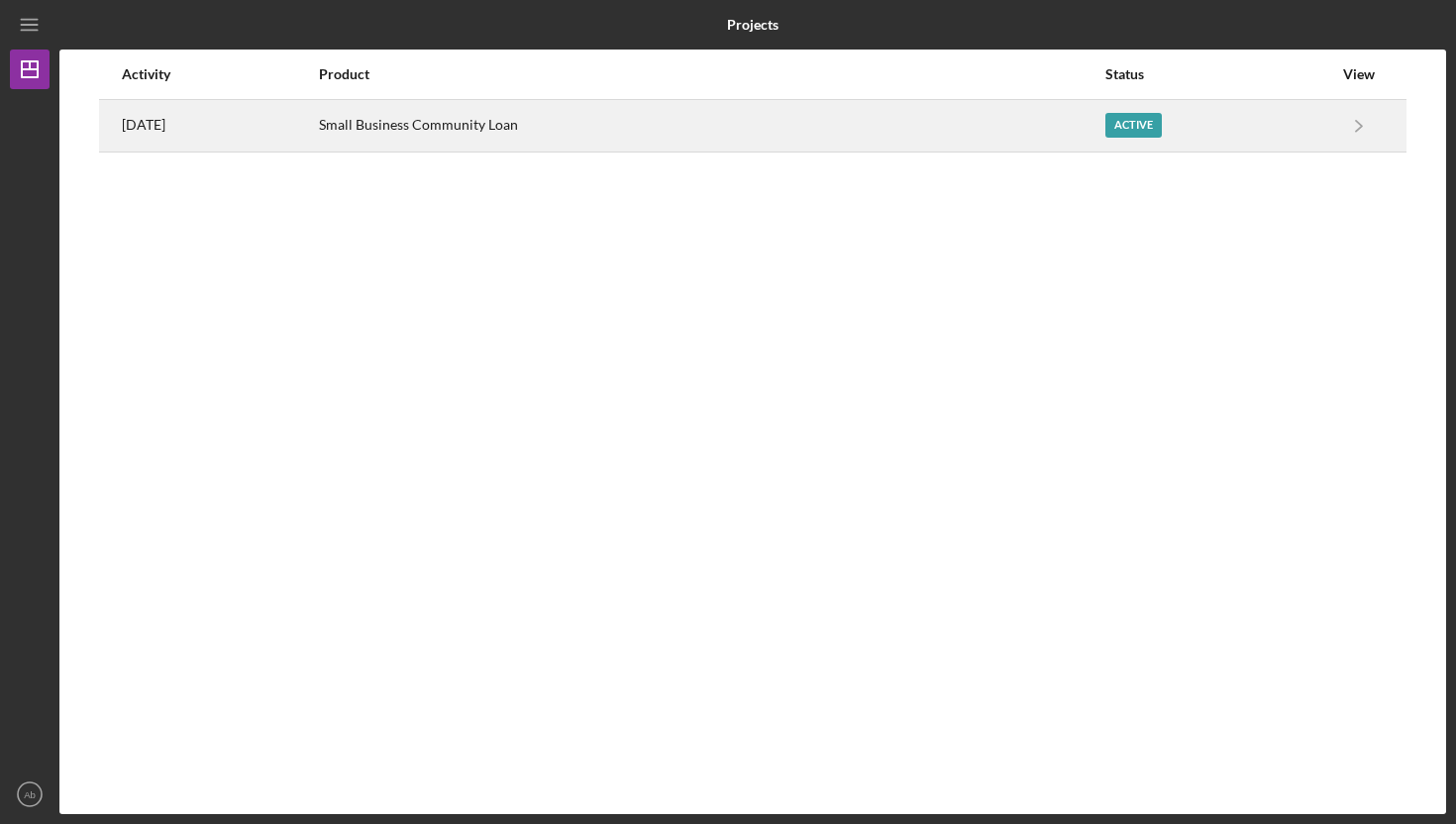 click on "Active" at bounding box center [1218, 126] 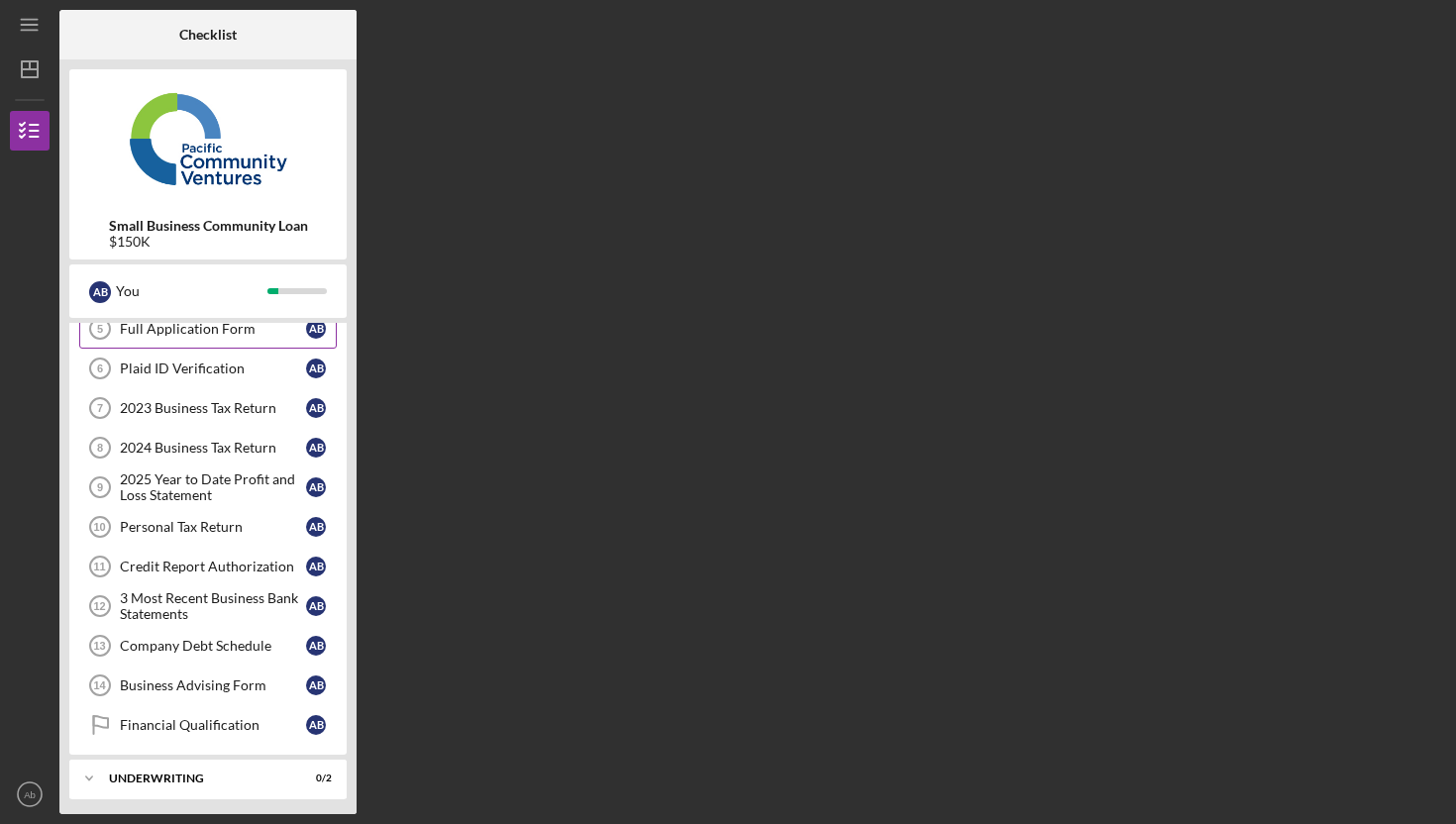 scroll, scrollTop: 149, scrollLeft: 0, axis: vertical 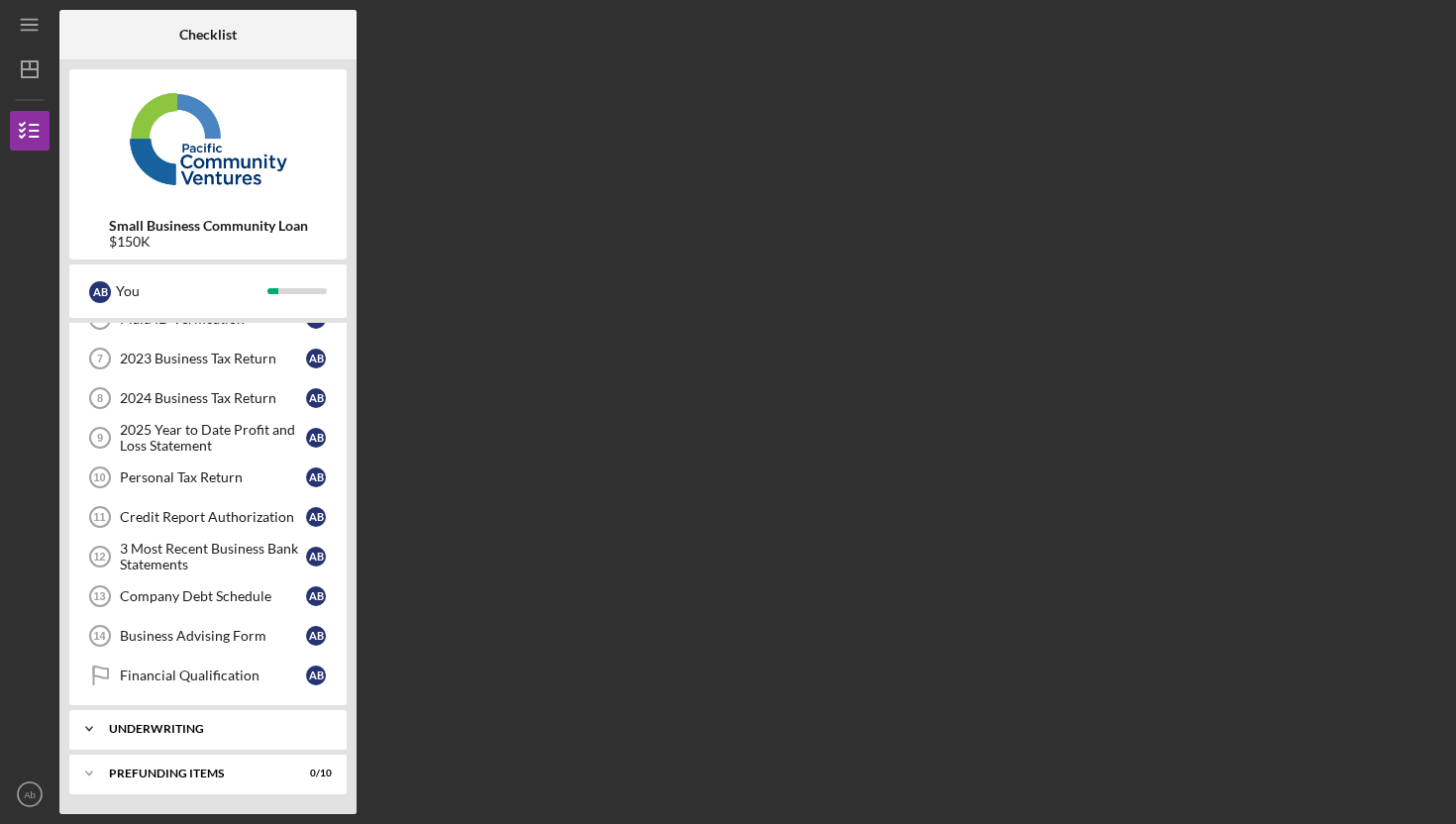 click on "Icon/Expander Underwriting 0 / 2" at bounding box center [208, 729] 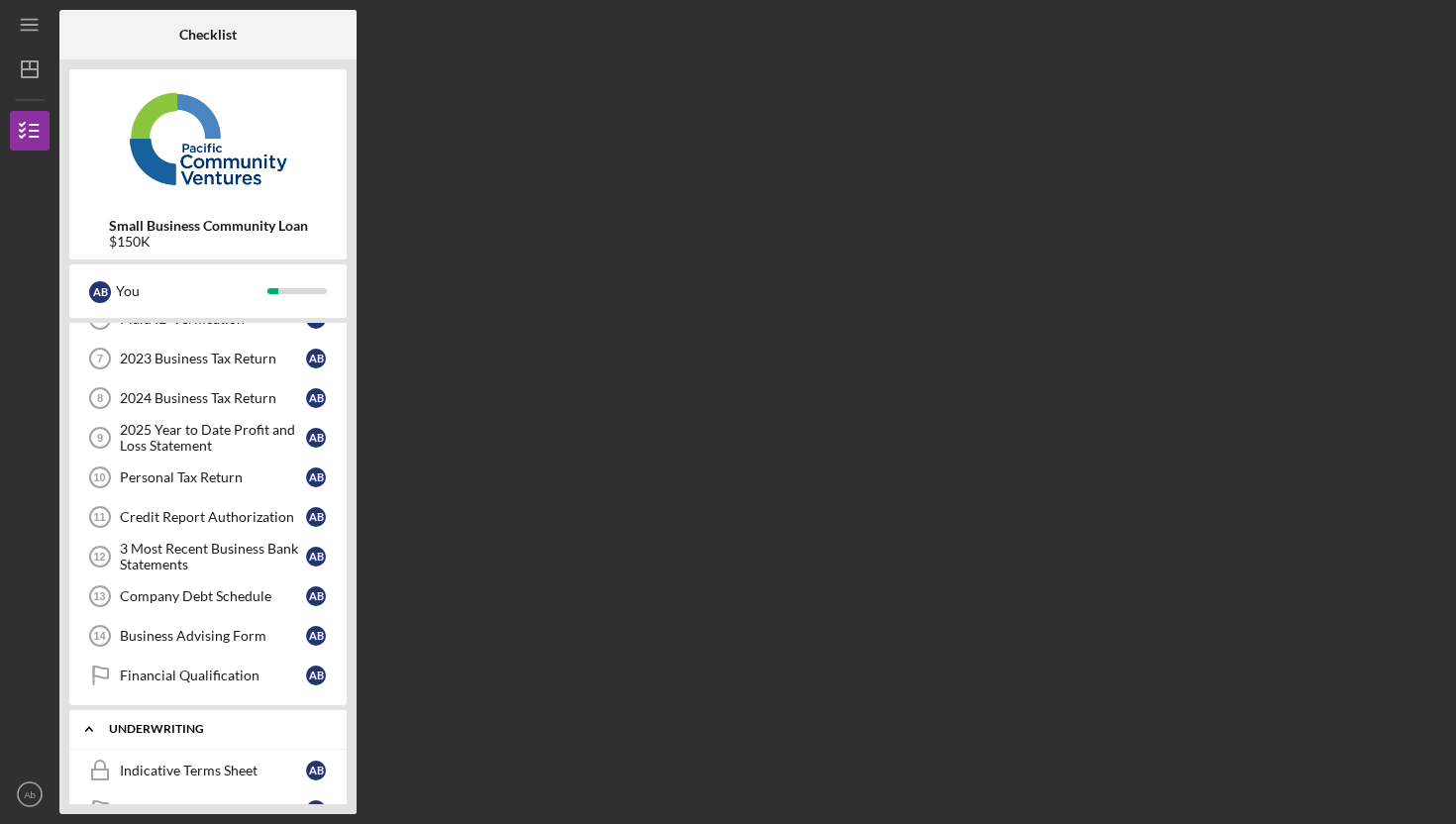 scroll, scrollTop: 239, scrollLeft: 0, axis: vertical 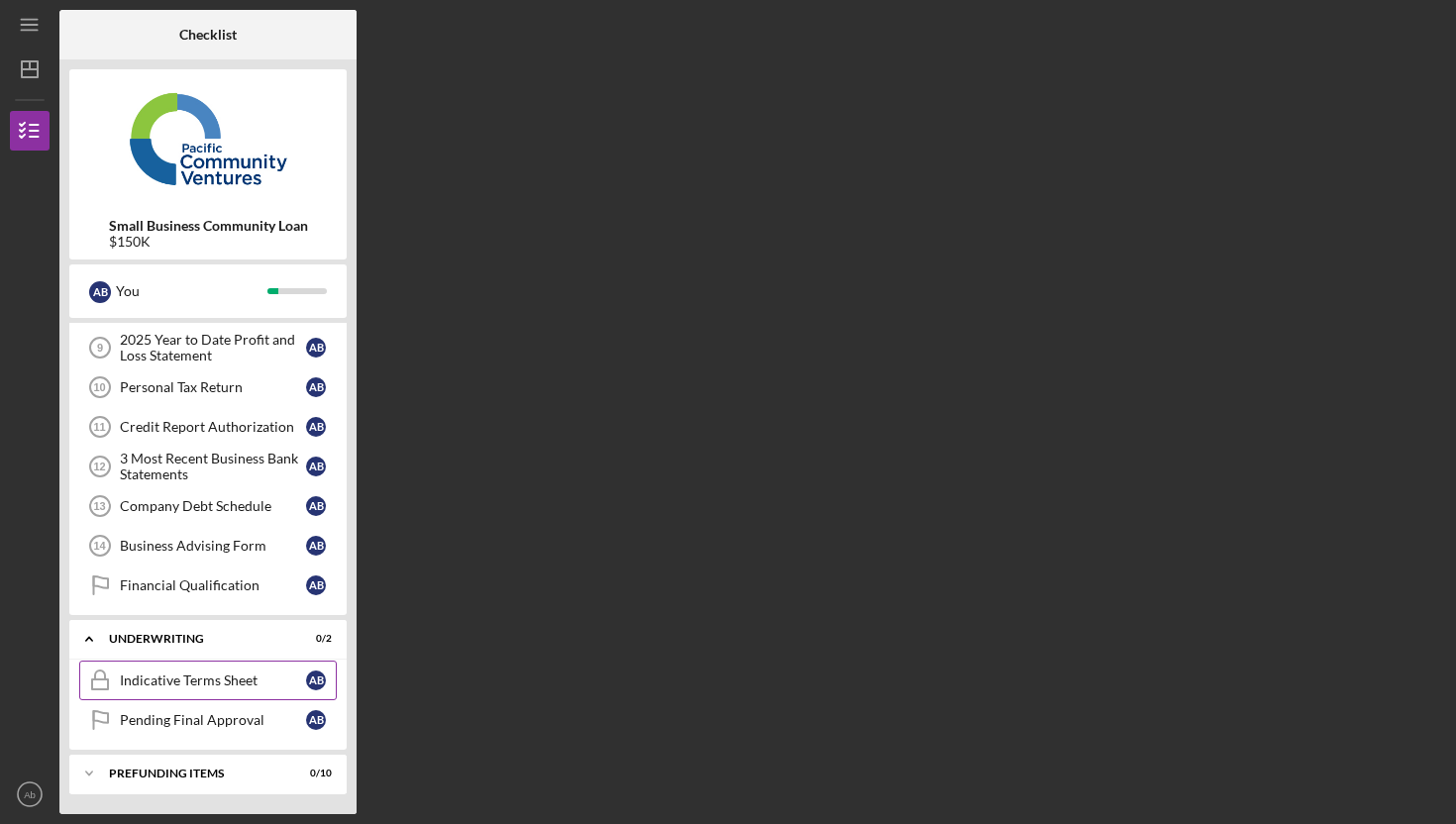 click on "Indicative Terms Sheet" at bounding box center [213, 680] 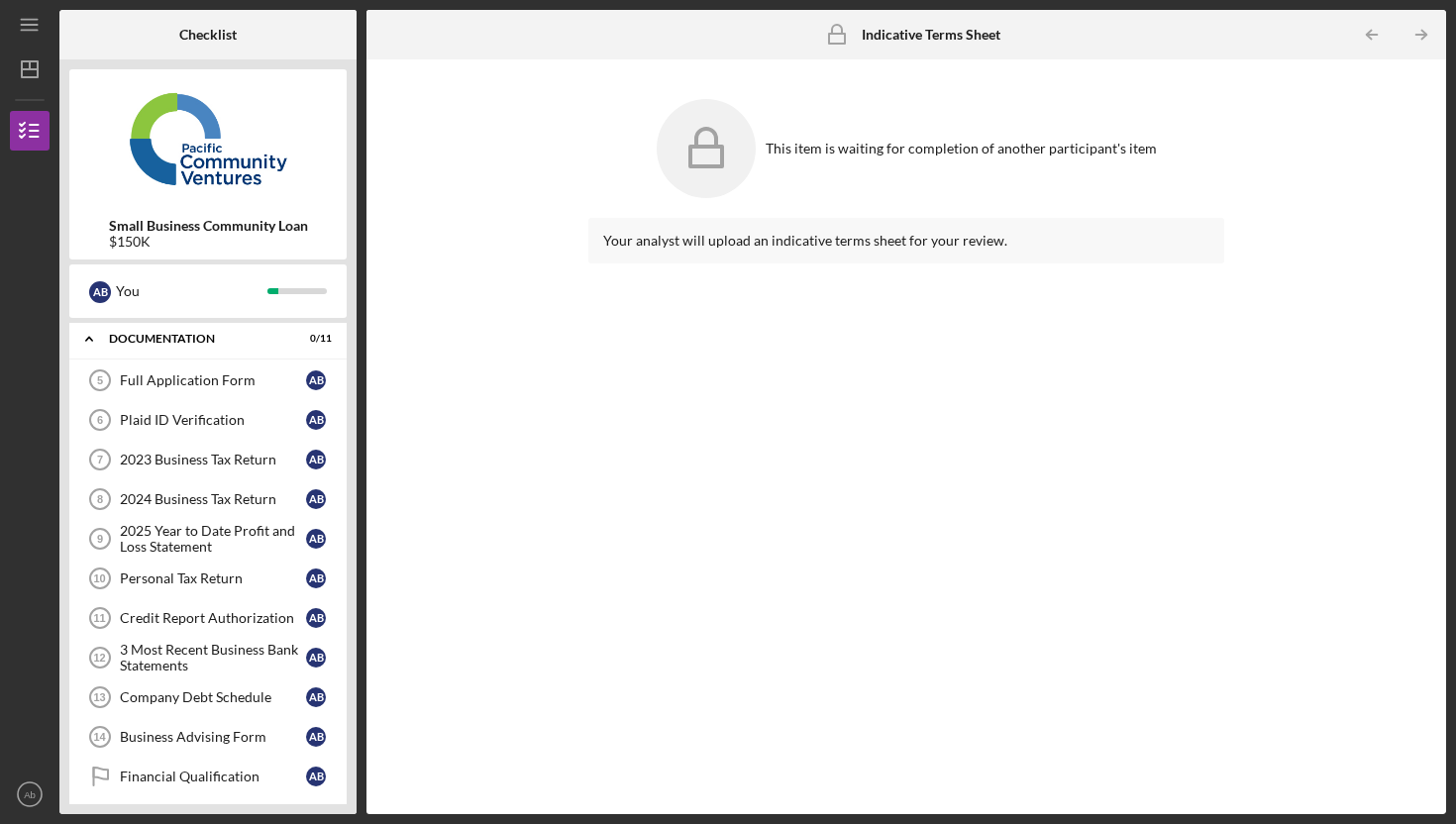 scroll, scrollTop: 0, scrollLeft: 0, axis: both 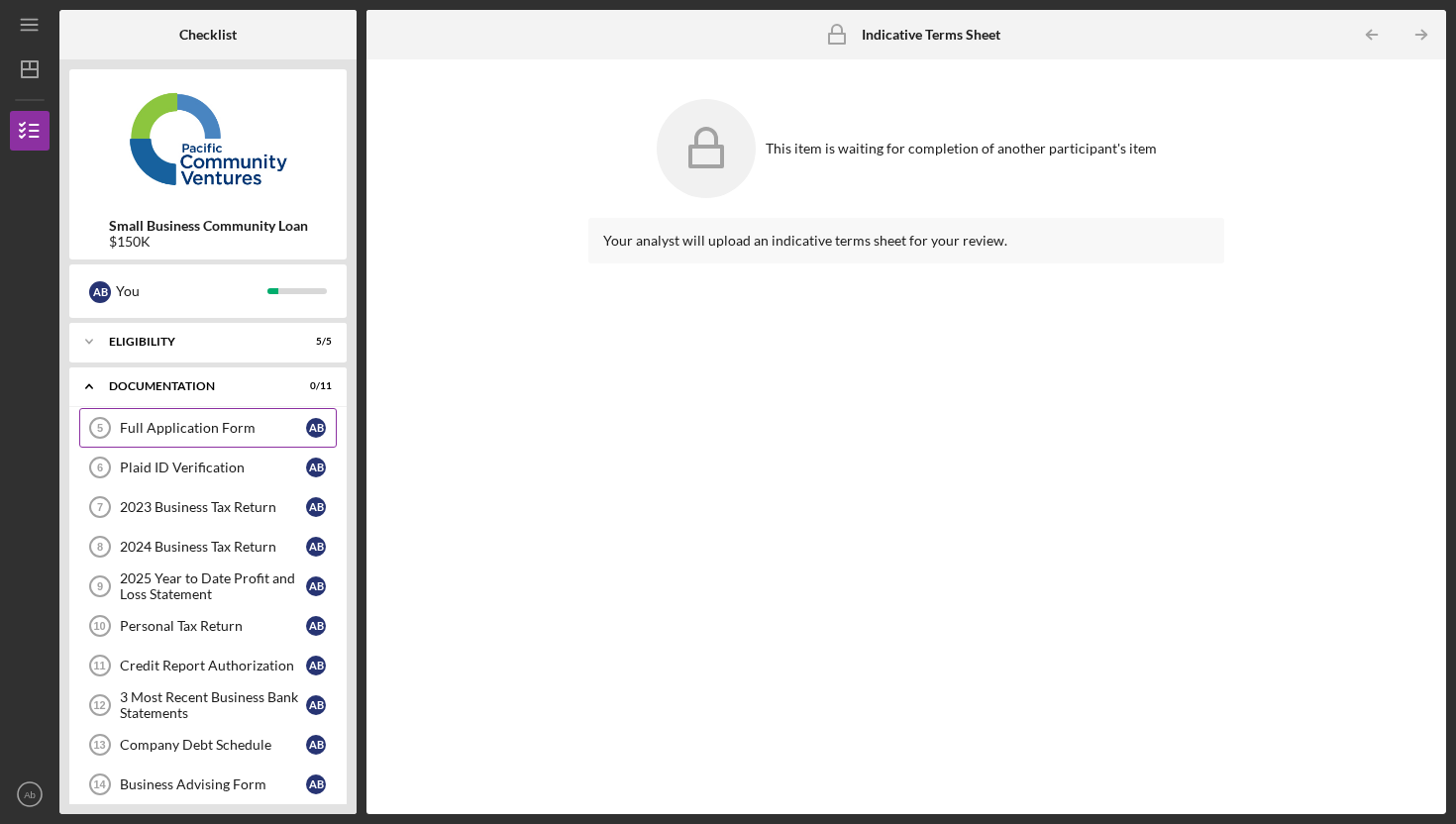 click on "Full Application Form 5 Full Application Form A b" at bounding box center (208, 428) 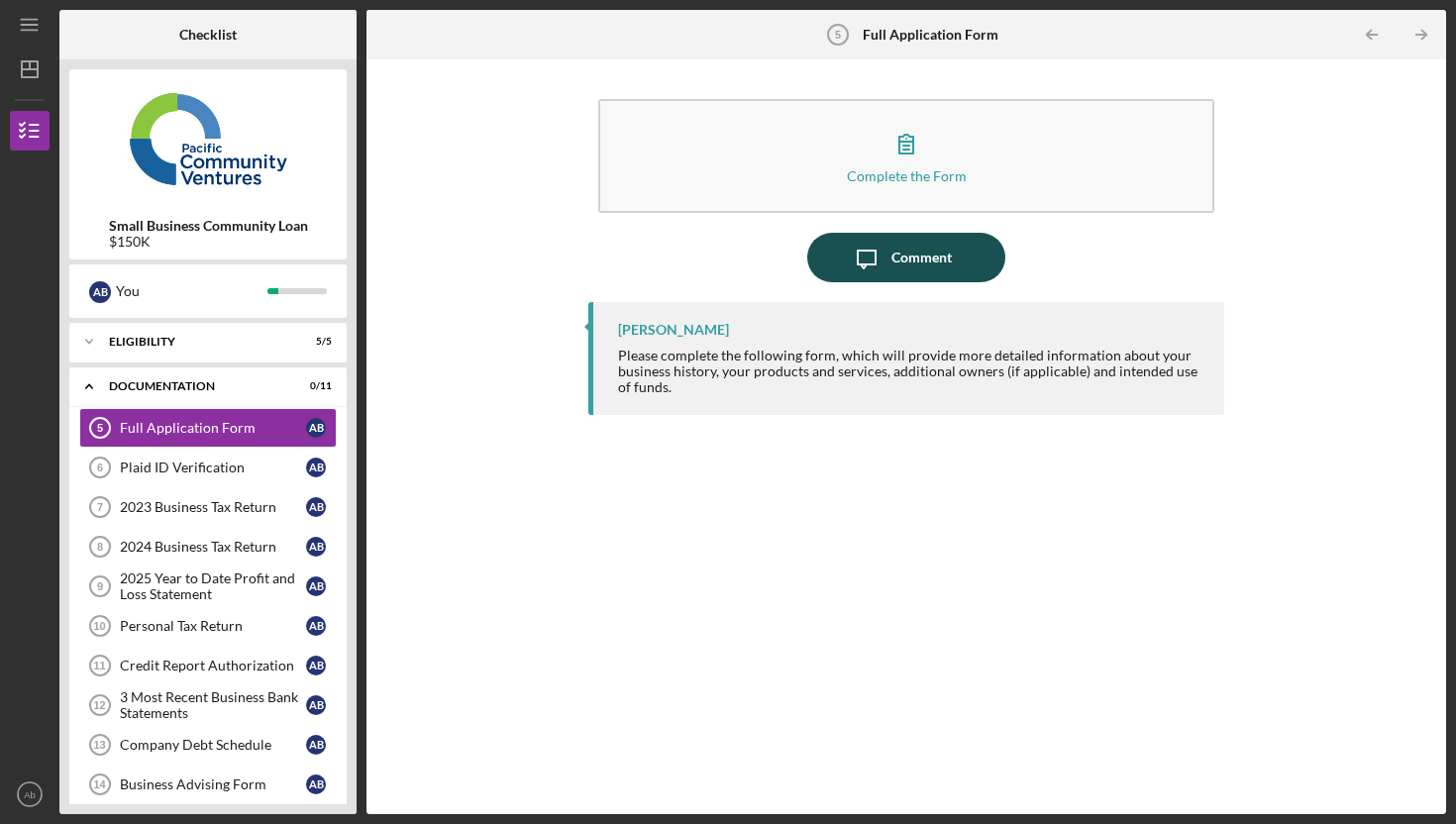 click on "Comment" at bounding box center (921, 258) 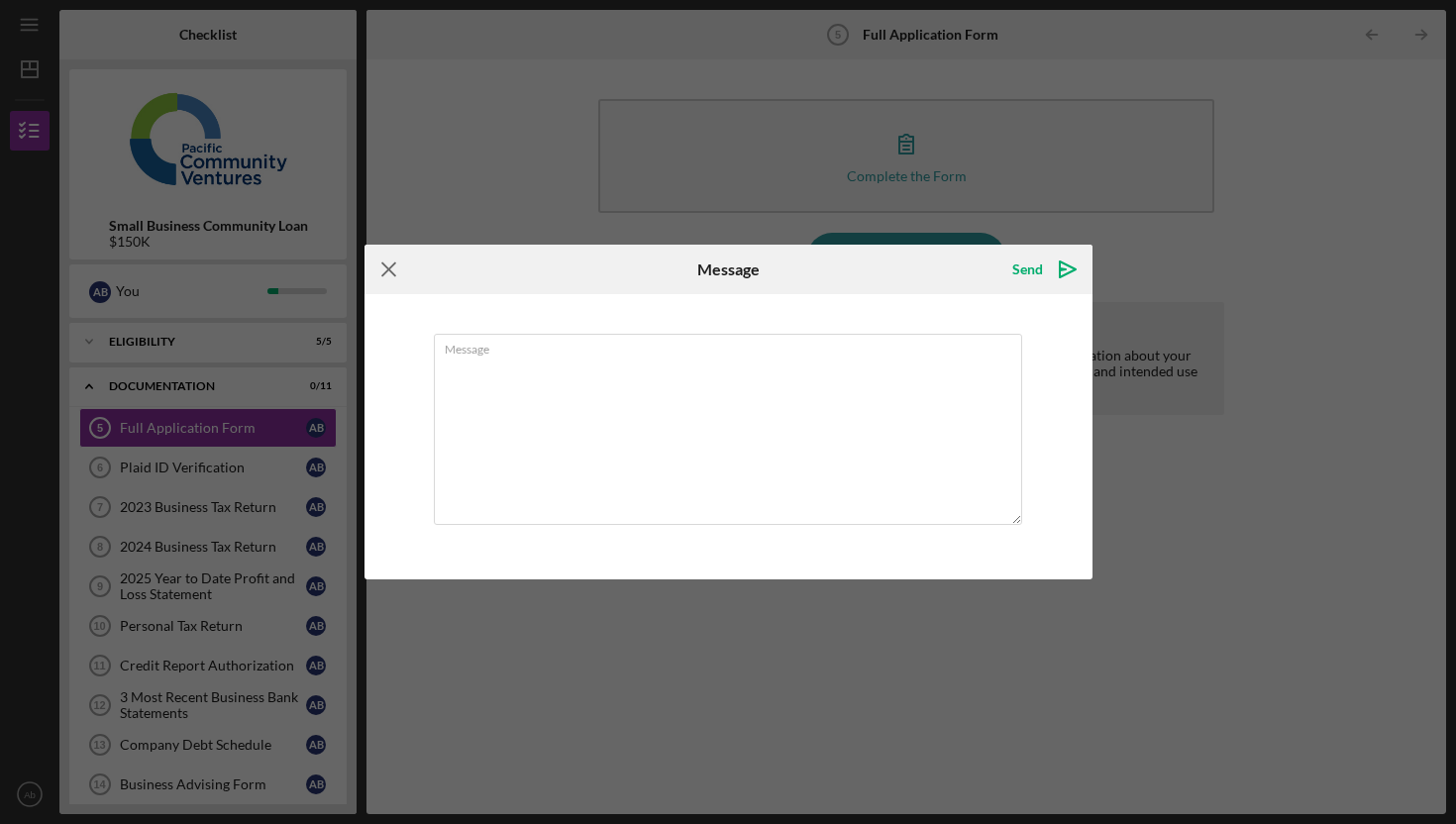 click on "Icon/Menu Close" 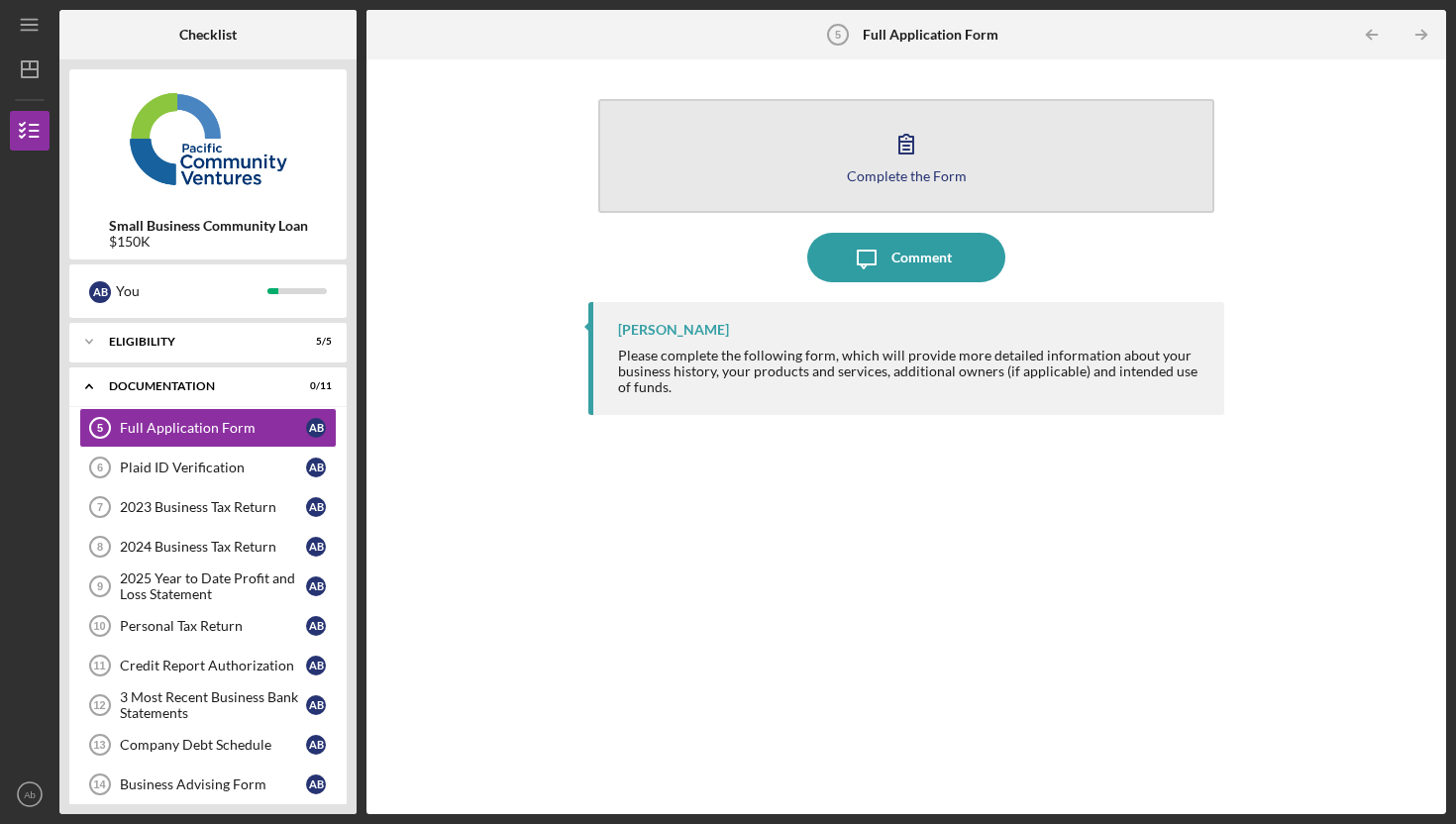 click on "Complete the Form" at bounding box center (906, 175) 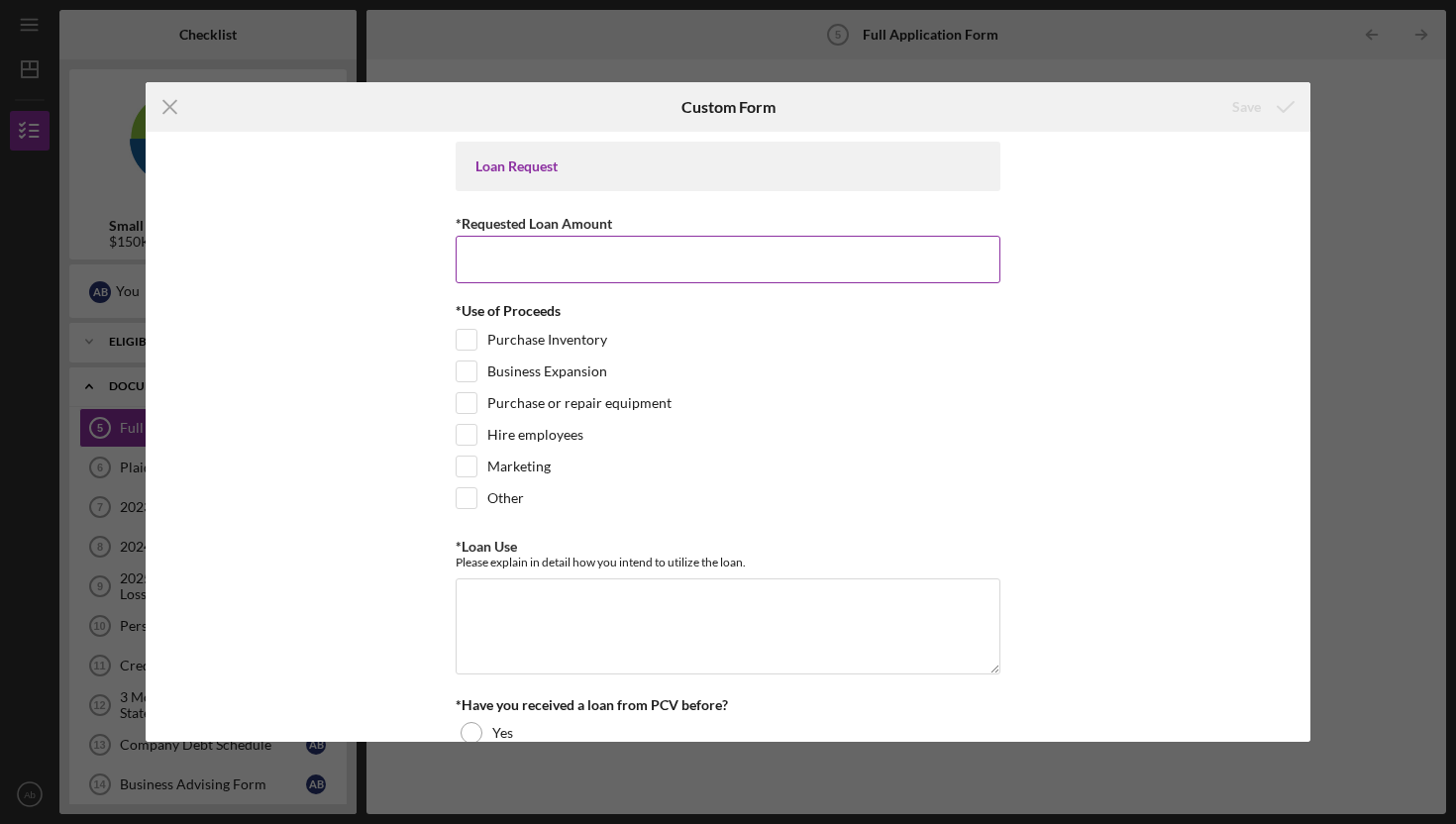 click on "*Requested Loan Amount" at bounding box center [728, 259] 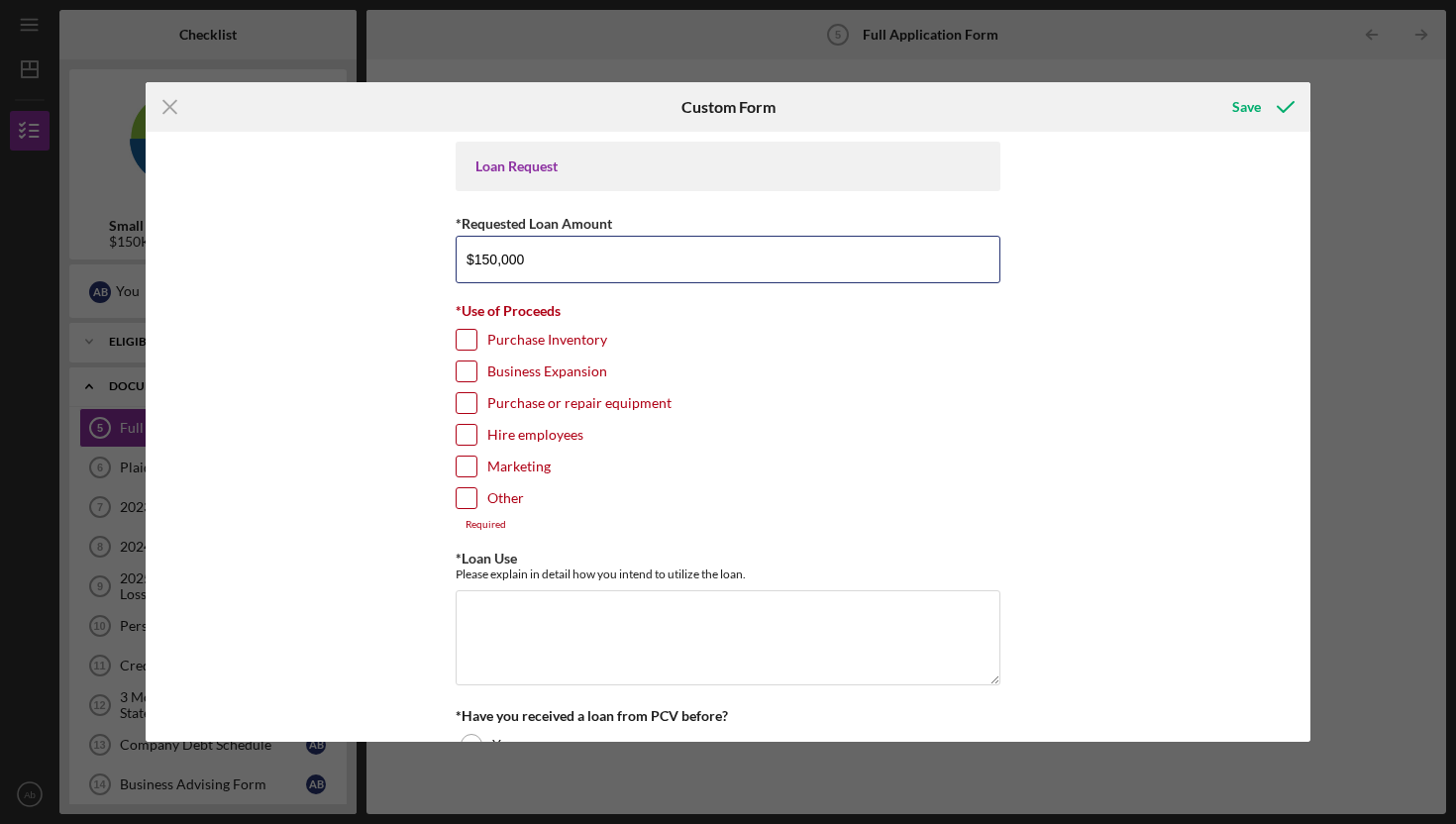 type on "$150,000" 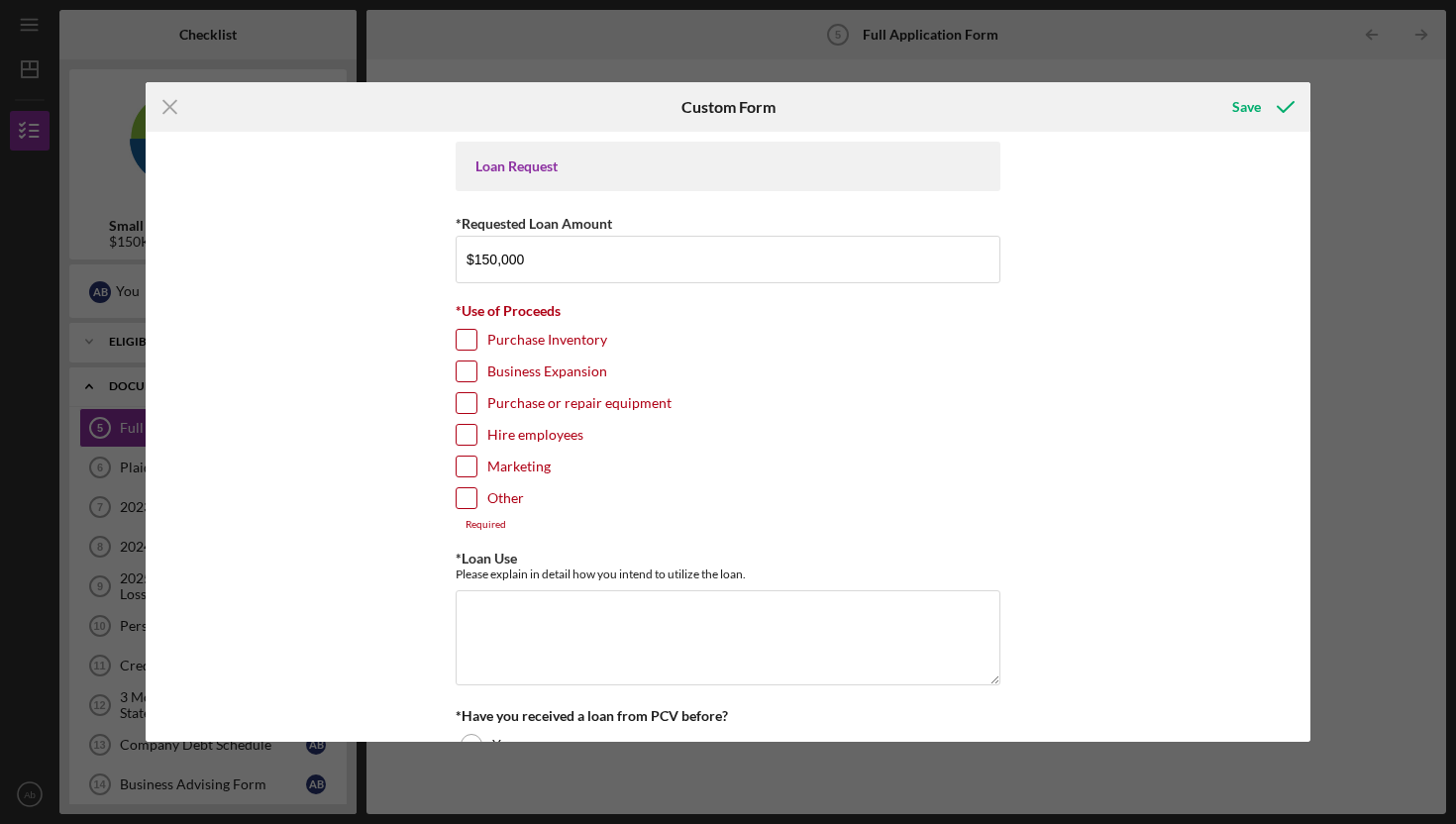 click on "Purchase Inventory" at bounding box center (467, 340) 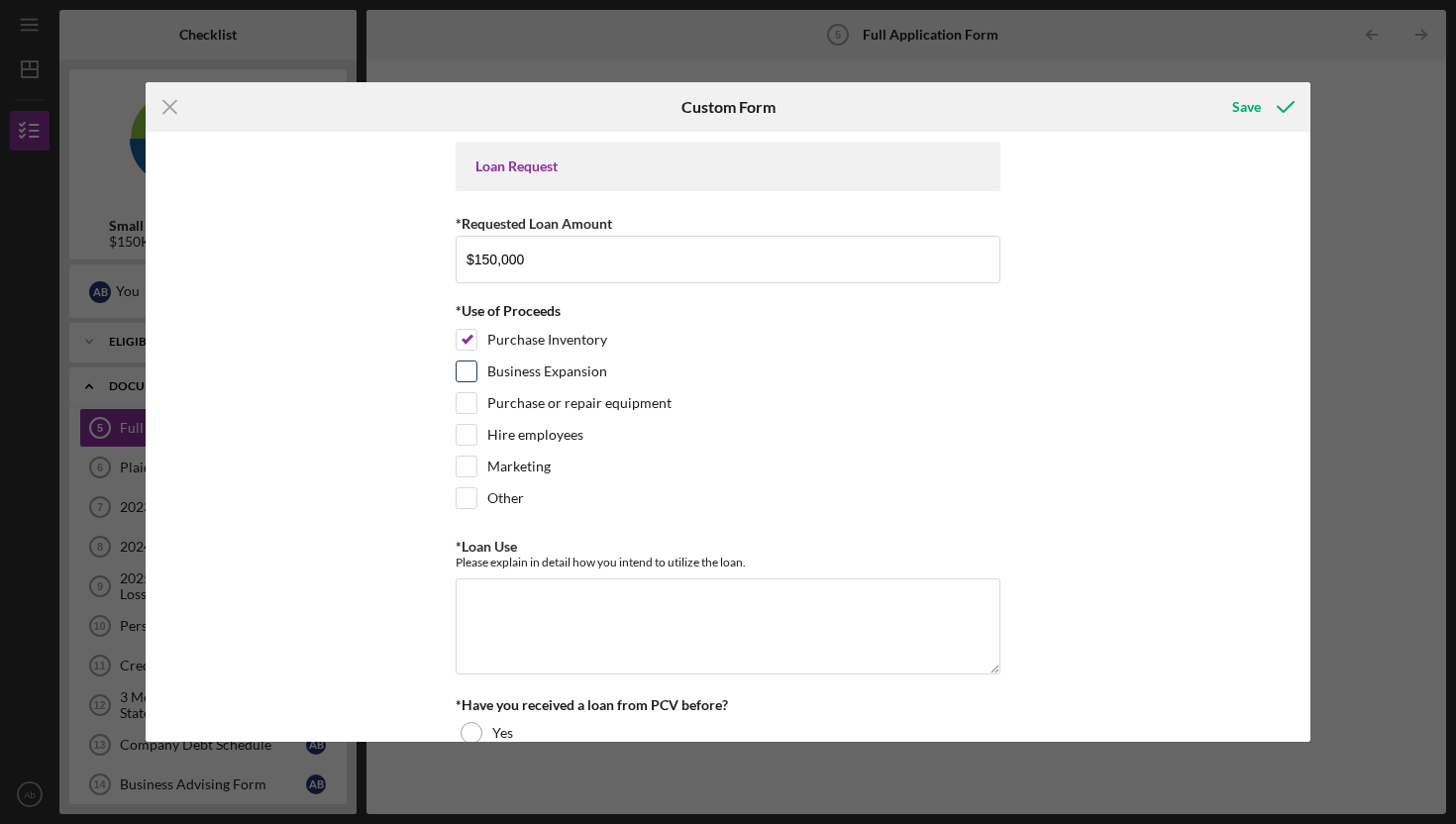 click on "Business Expansion" at bounding box center (728, 376) 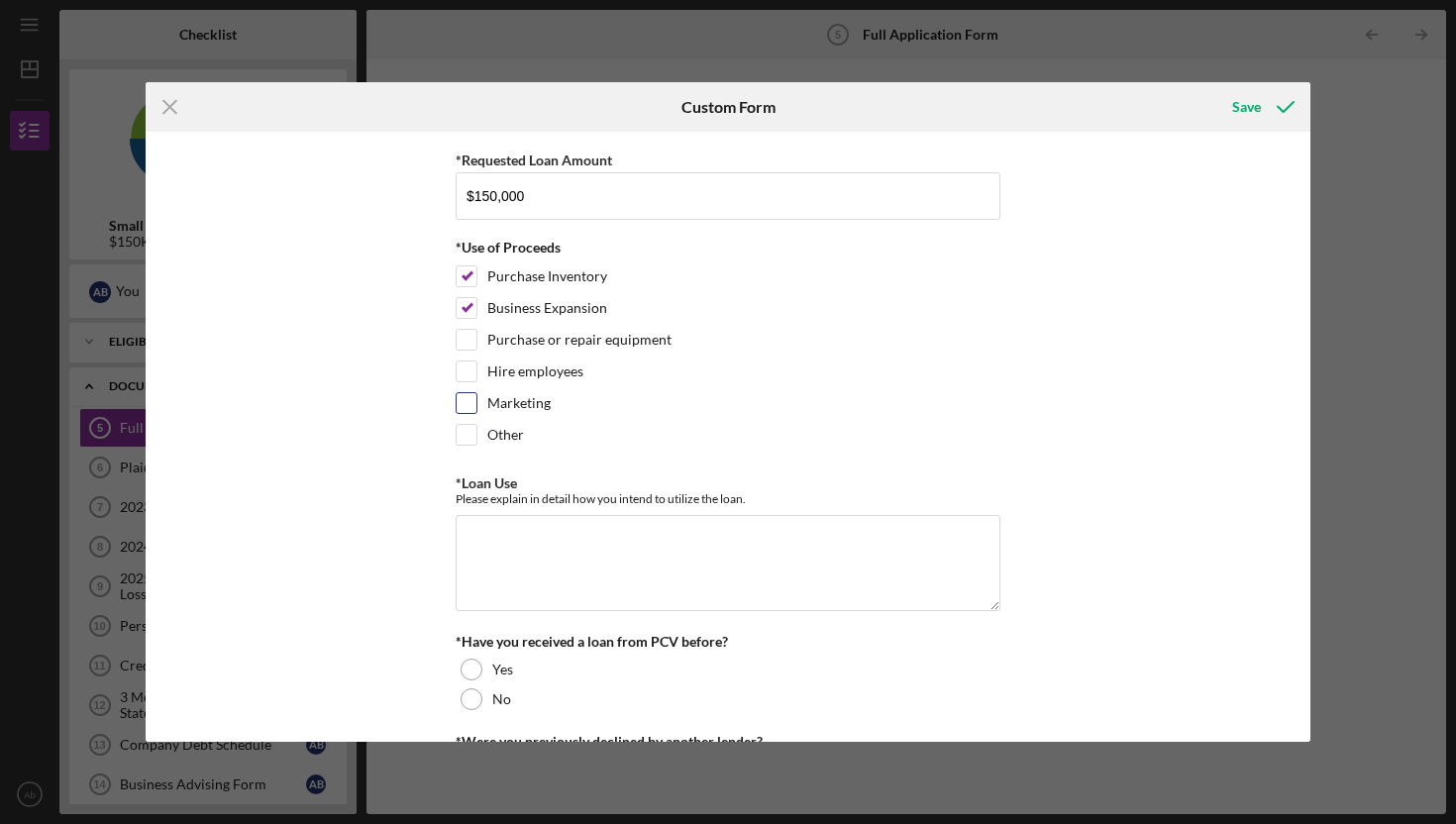 scroll, scrollTop: 137, scrollLeft: 0, axis: vertical 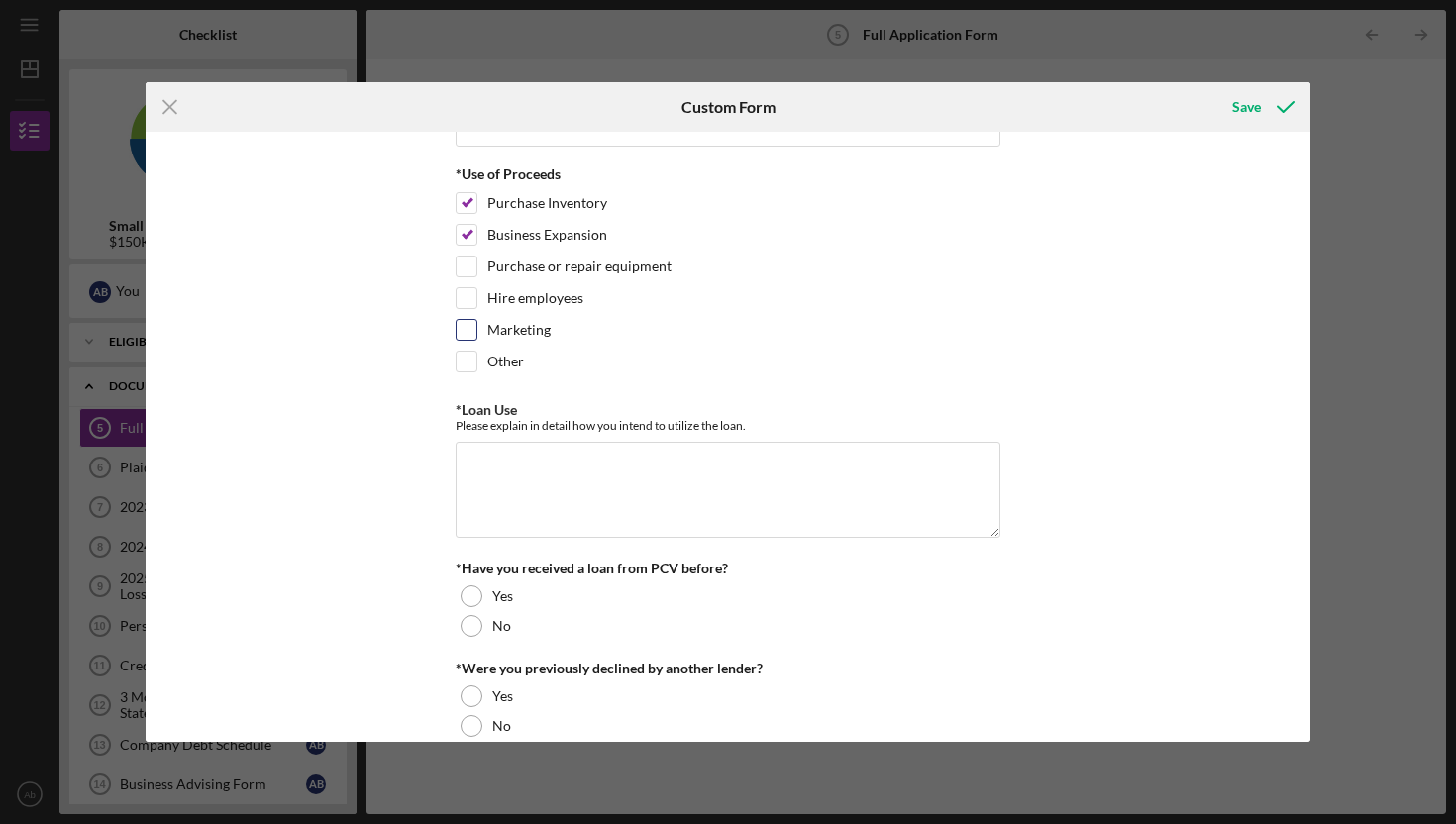 click on "Marketing" at bounding box center (467, 330) 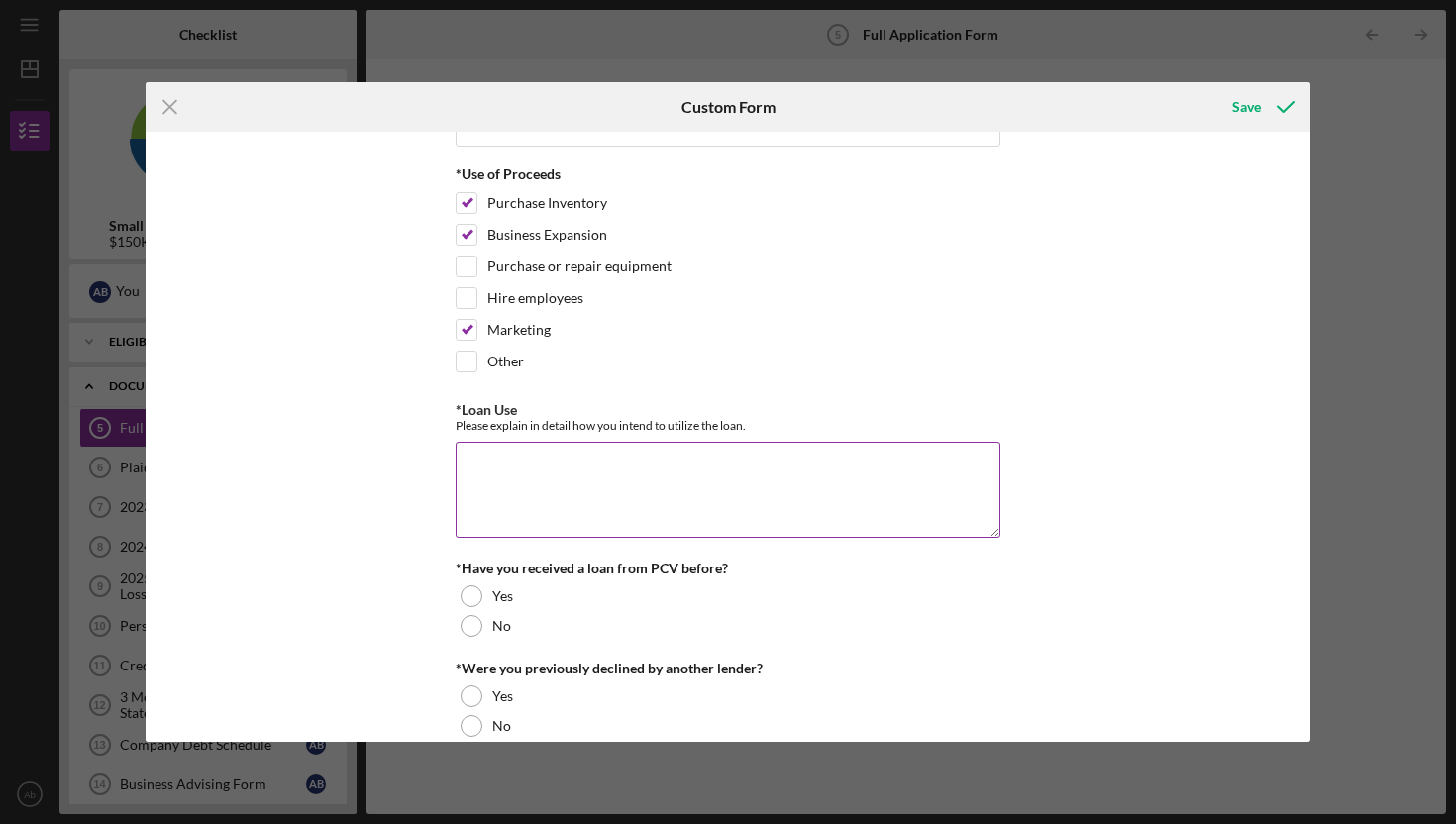 click on "*Loan Use" at bounding box center (728, 489) 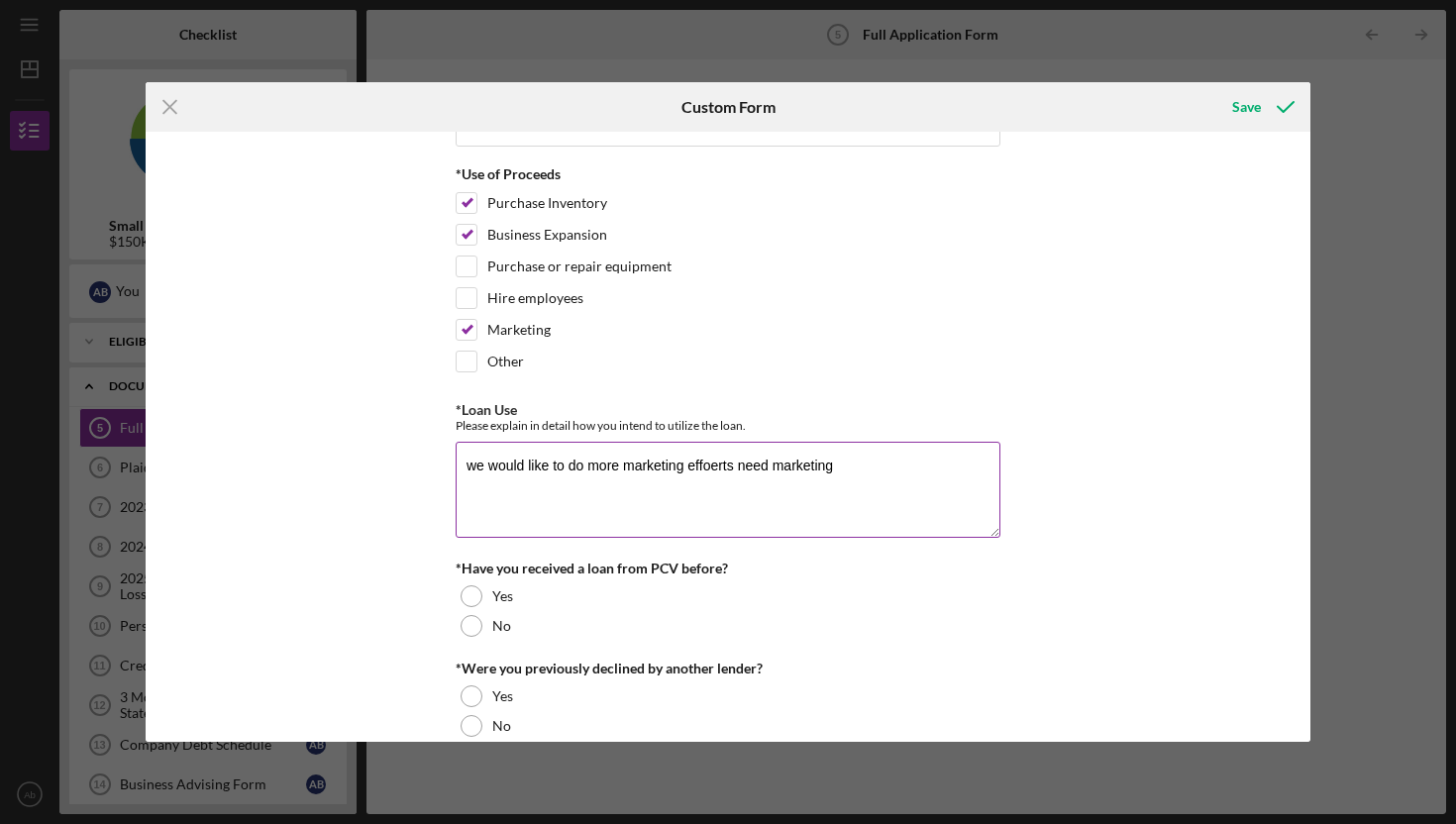 click on "we would like to do more marketing effoerts need marketing" at bounding box center [728, 489] 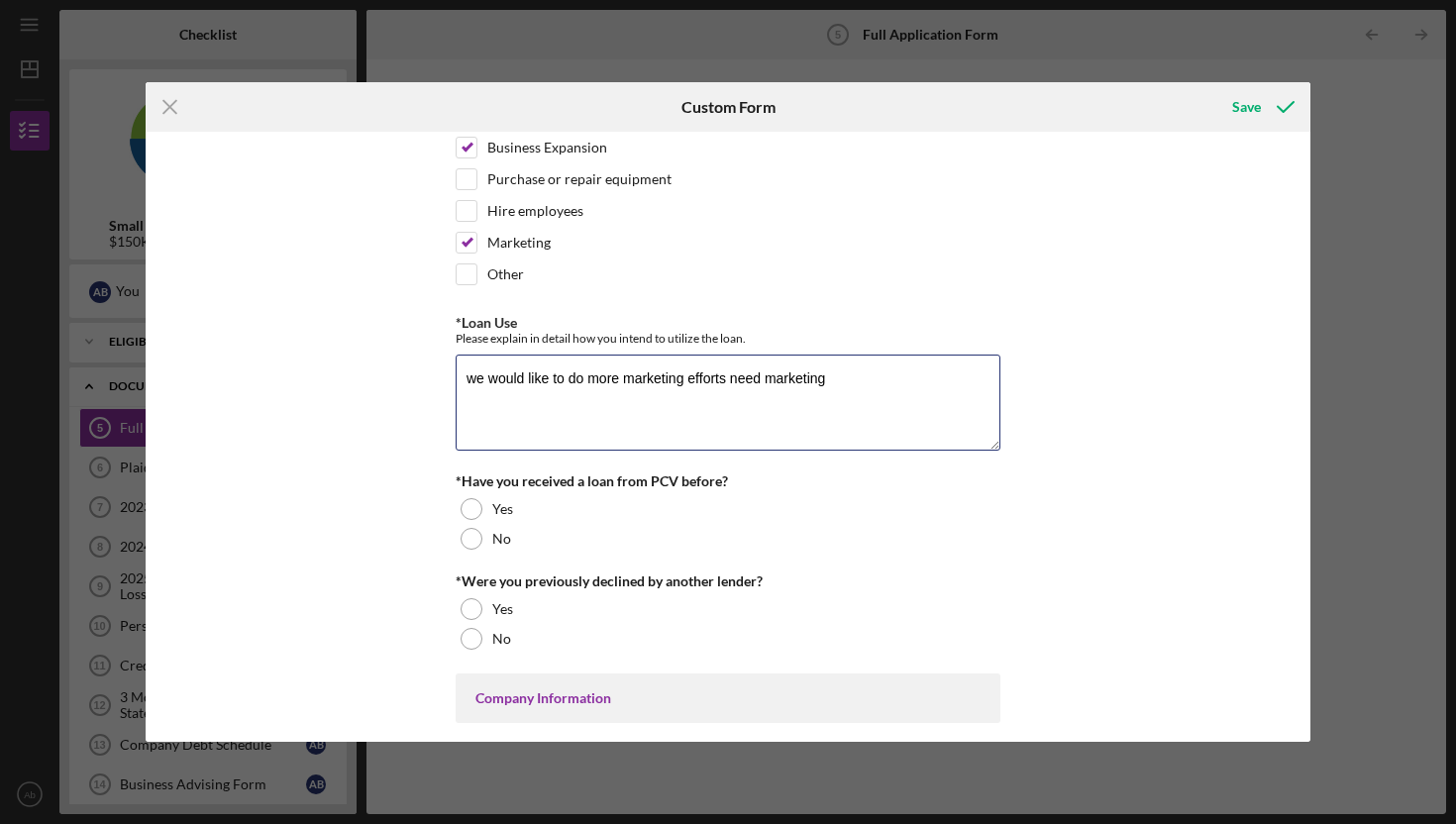 scroll, scrollTop: 243, scrollLeft: 0, axis: vertical 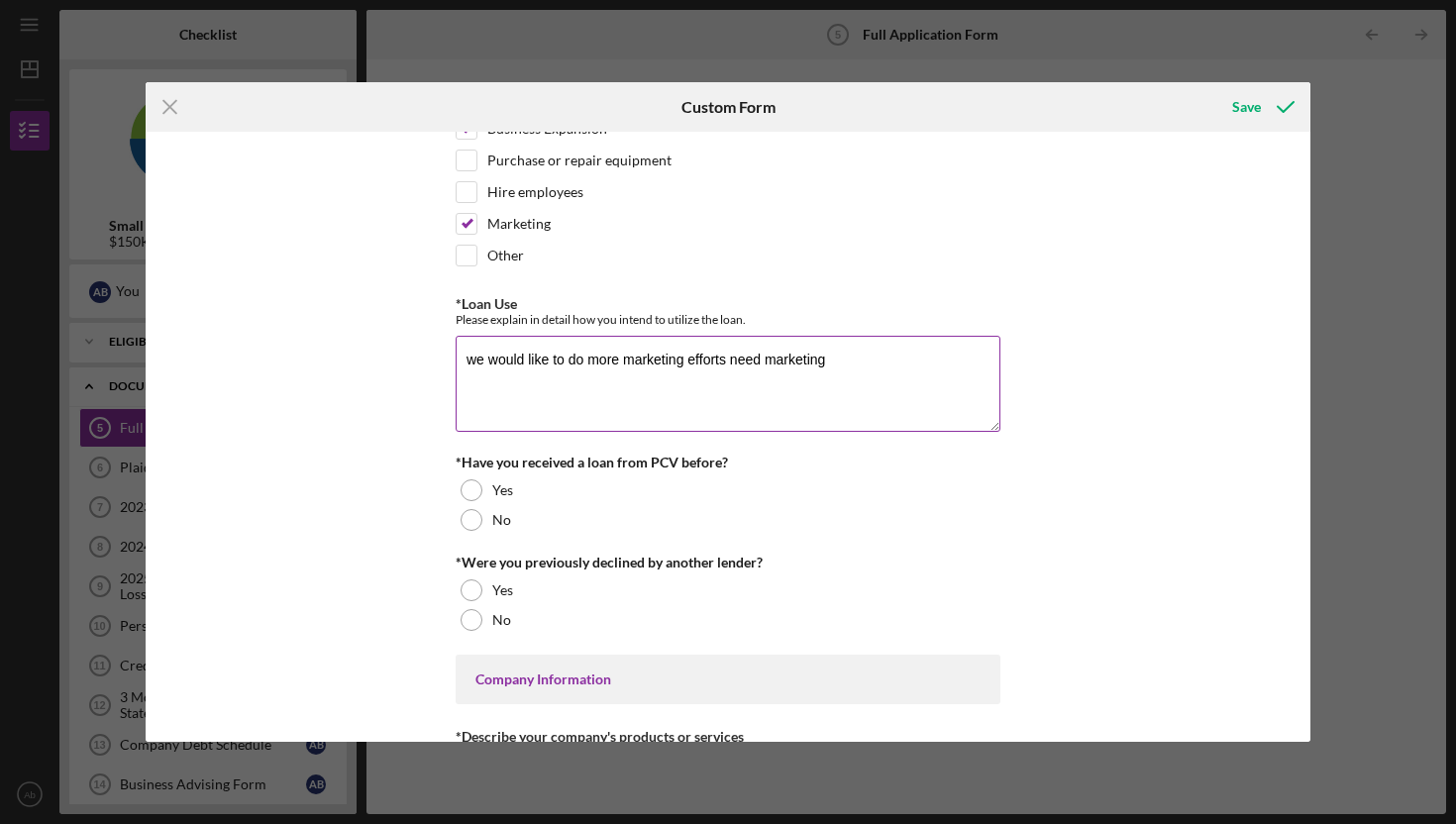 click on "we would like to do more marketing efforts need marketing" at bounding box center (728, 383) 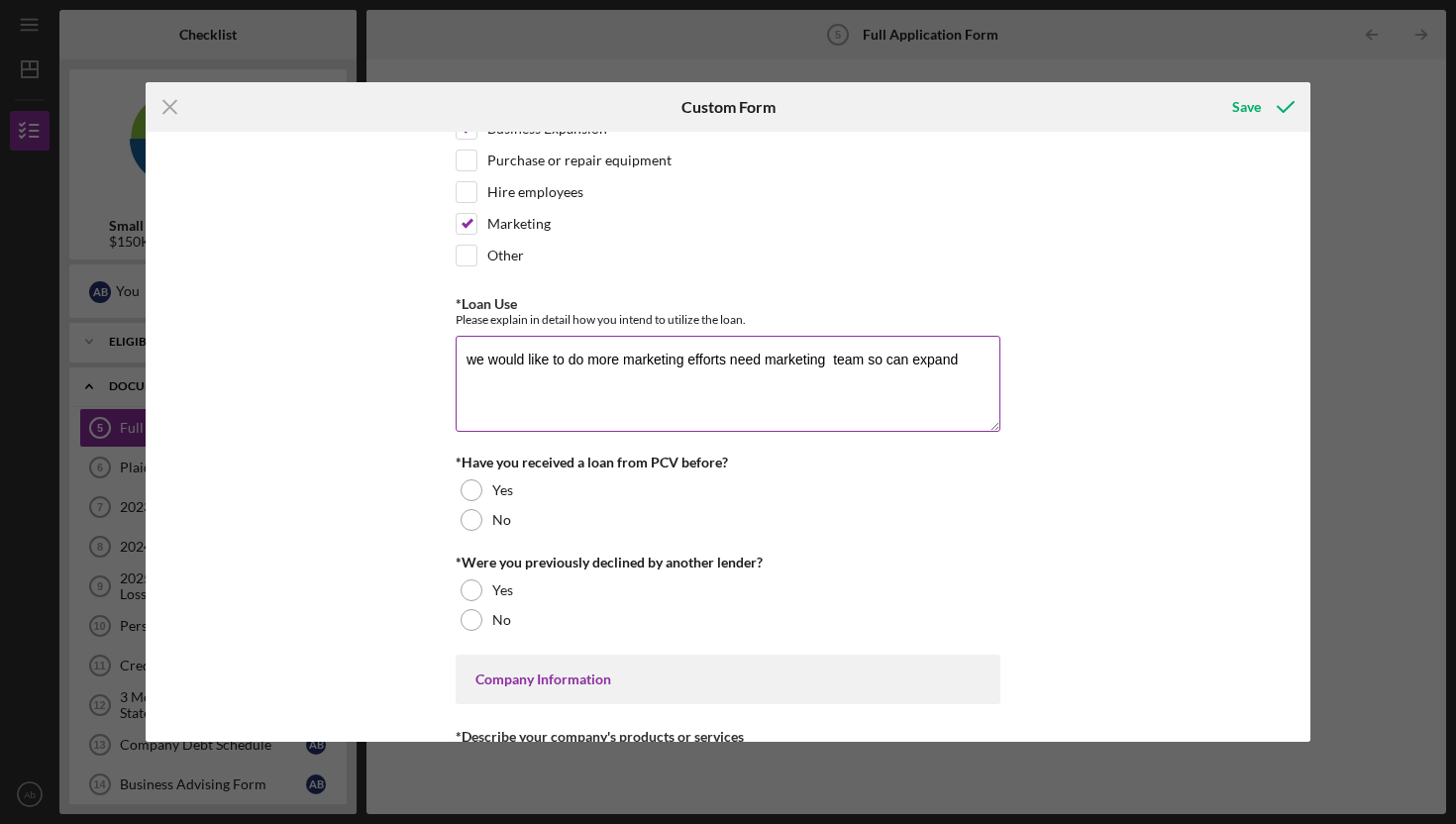 drag, startPoint x: 870, startPoint y: 362, endPoint x: 825, endPoint y: 360, distance: 45.044423 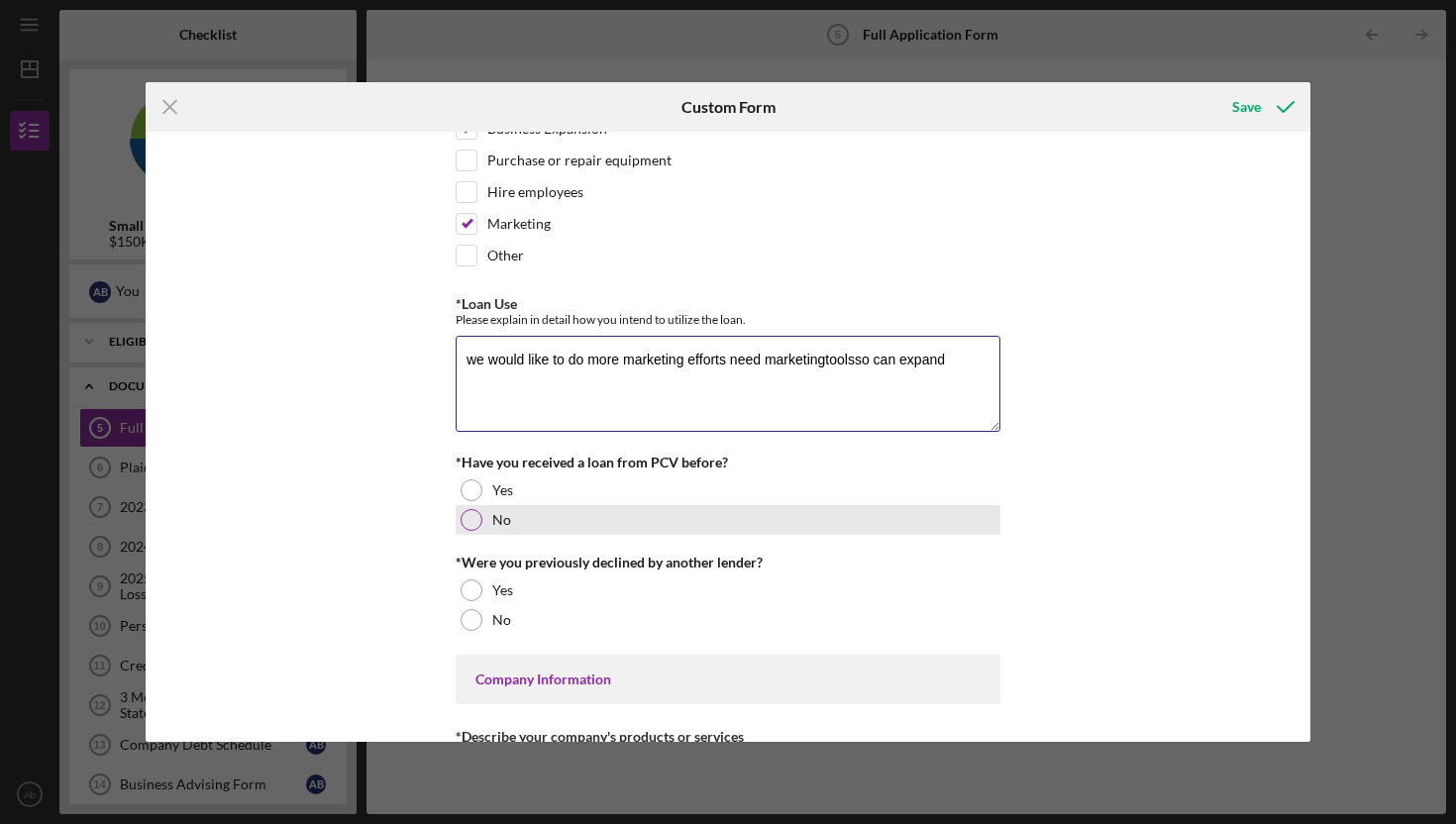 type on "we would like to do more marketing efforts need marketingtoolsso can expand" 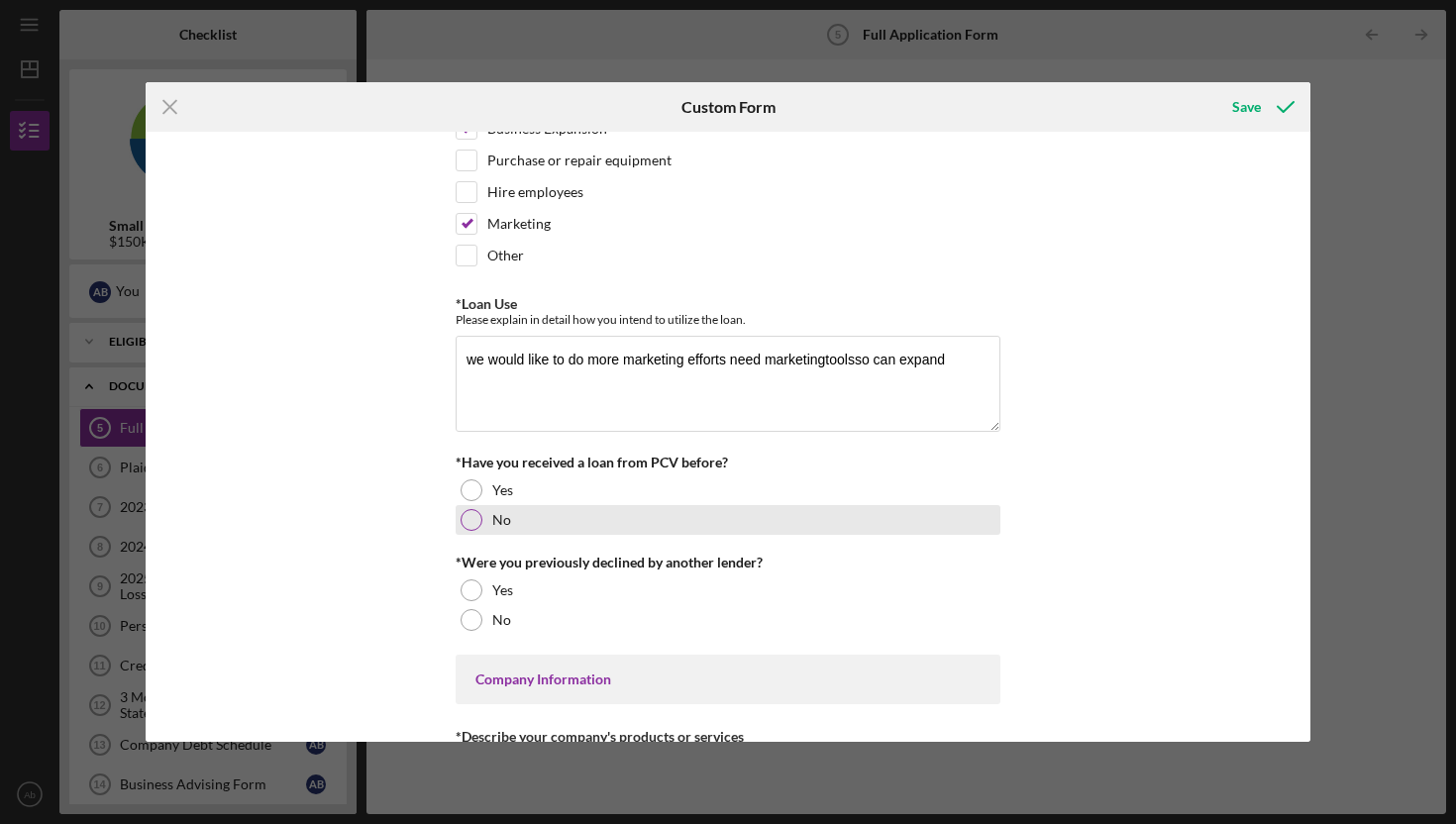 click at bounding box center (471, 520) 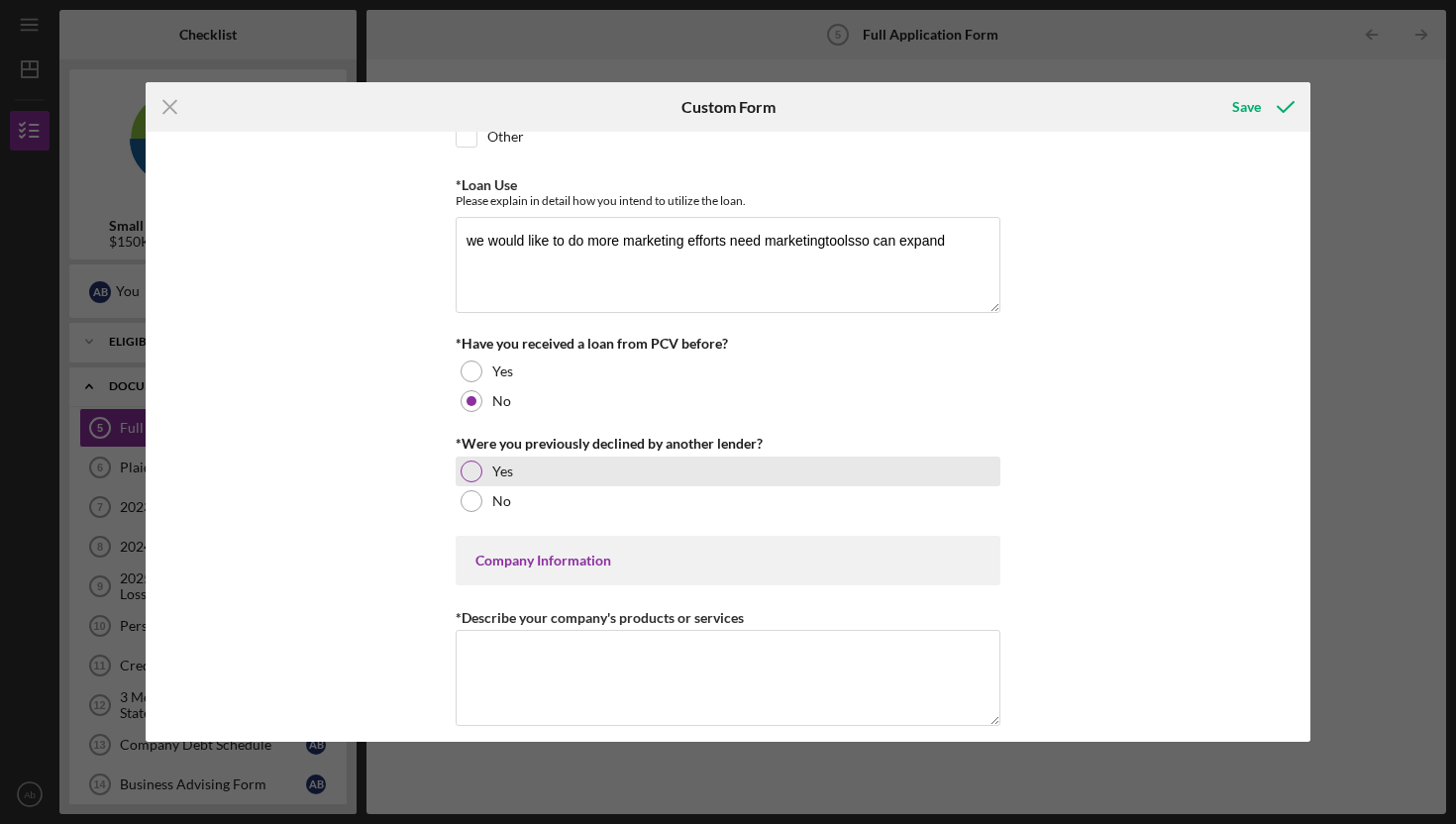 scroll, scrollTop: 396, scrollLeft: 0, axis: vertical 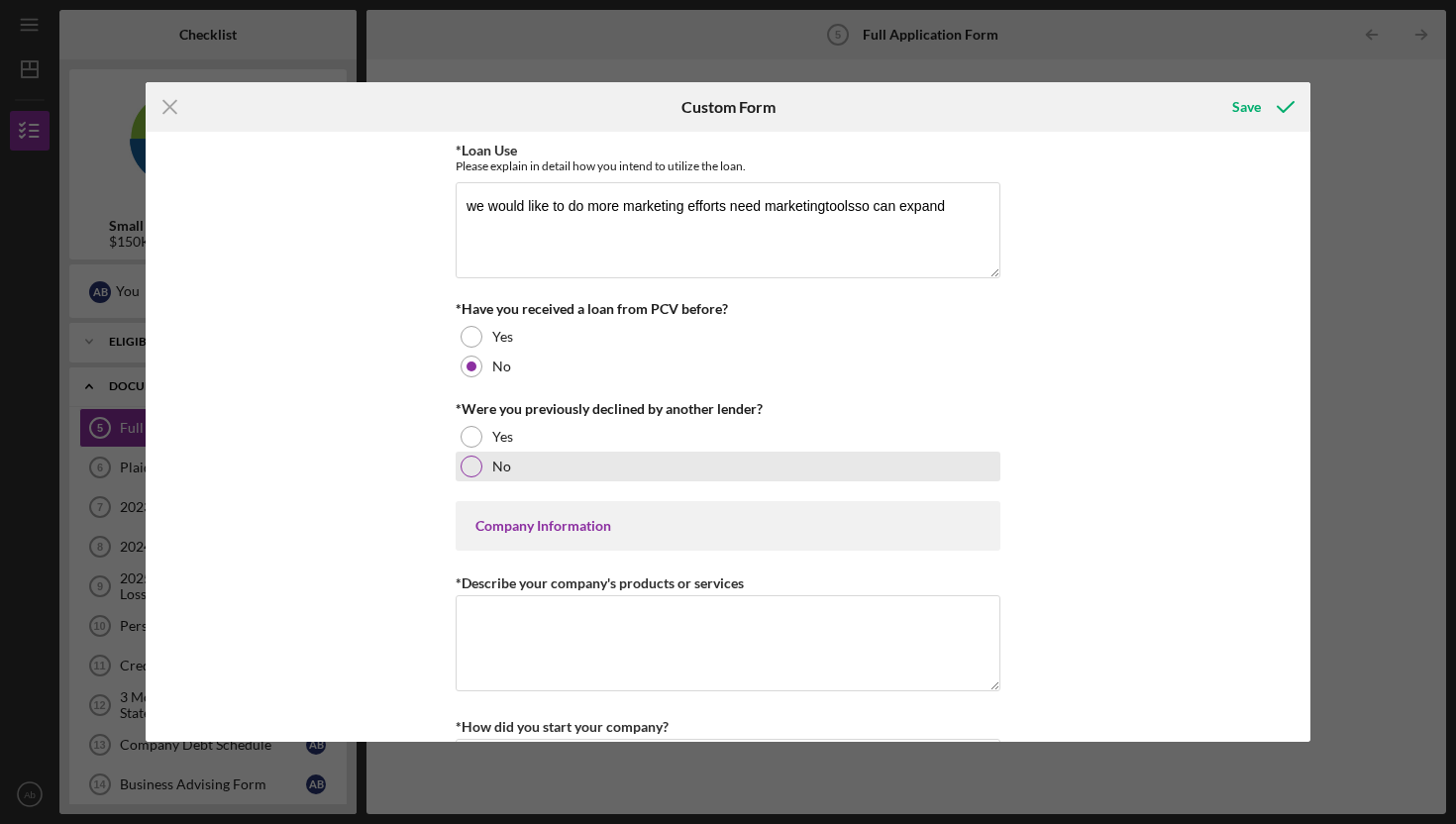 click at bounding box center [471, 466] 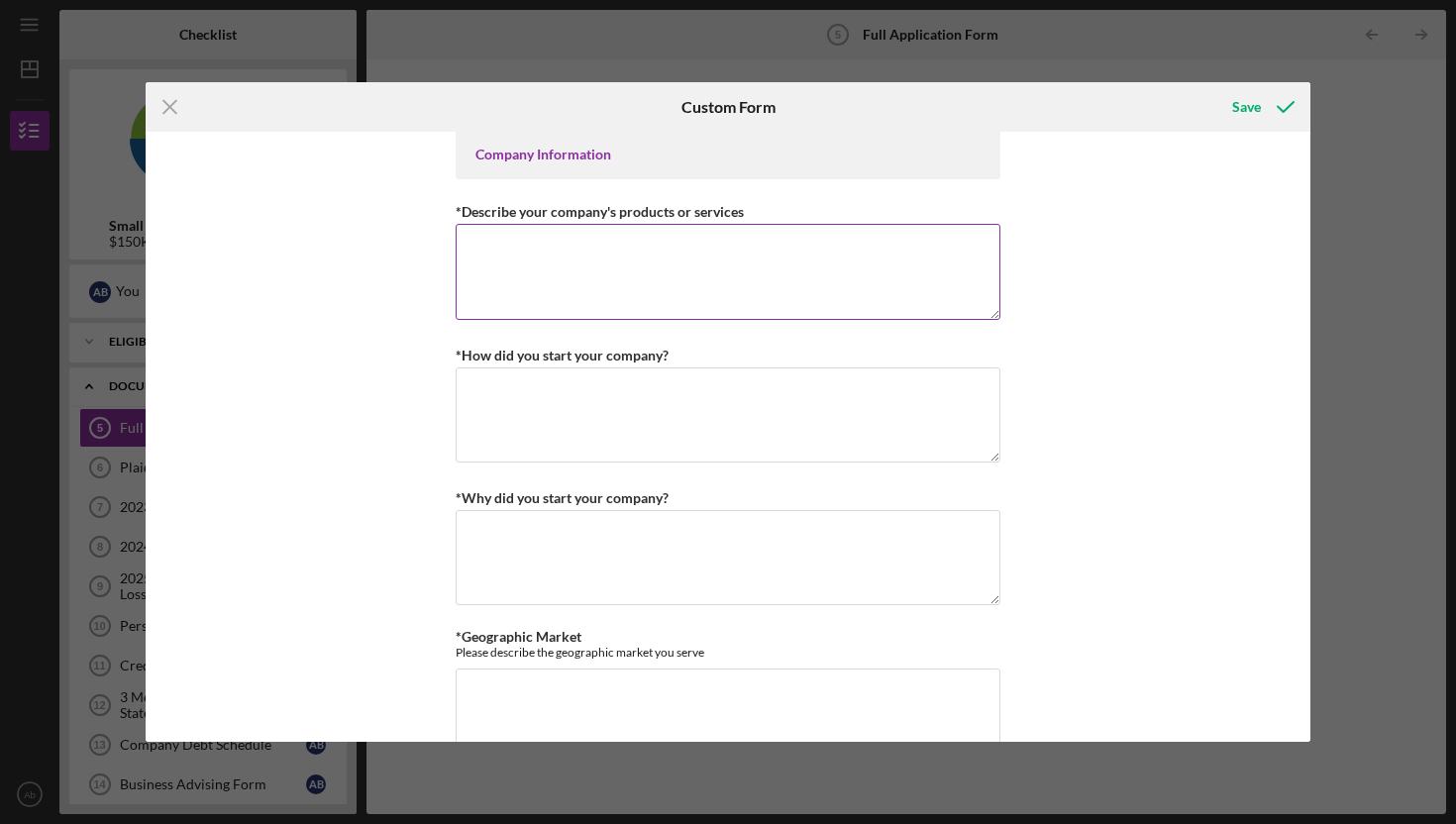 scroll, scrollTop: 0, scrollLeft: 0, axis: both 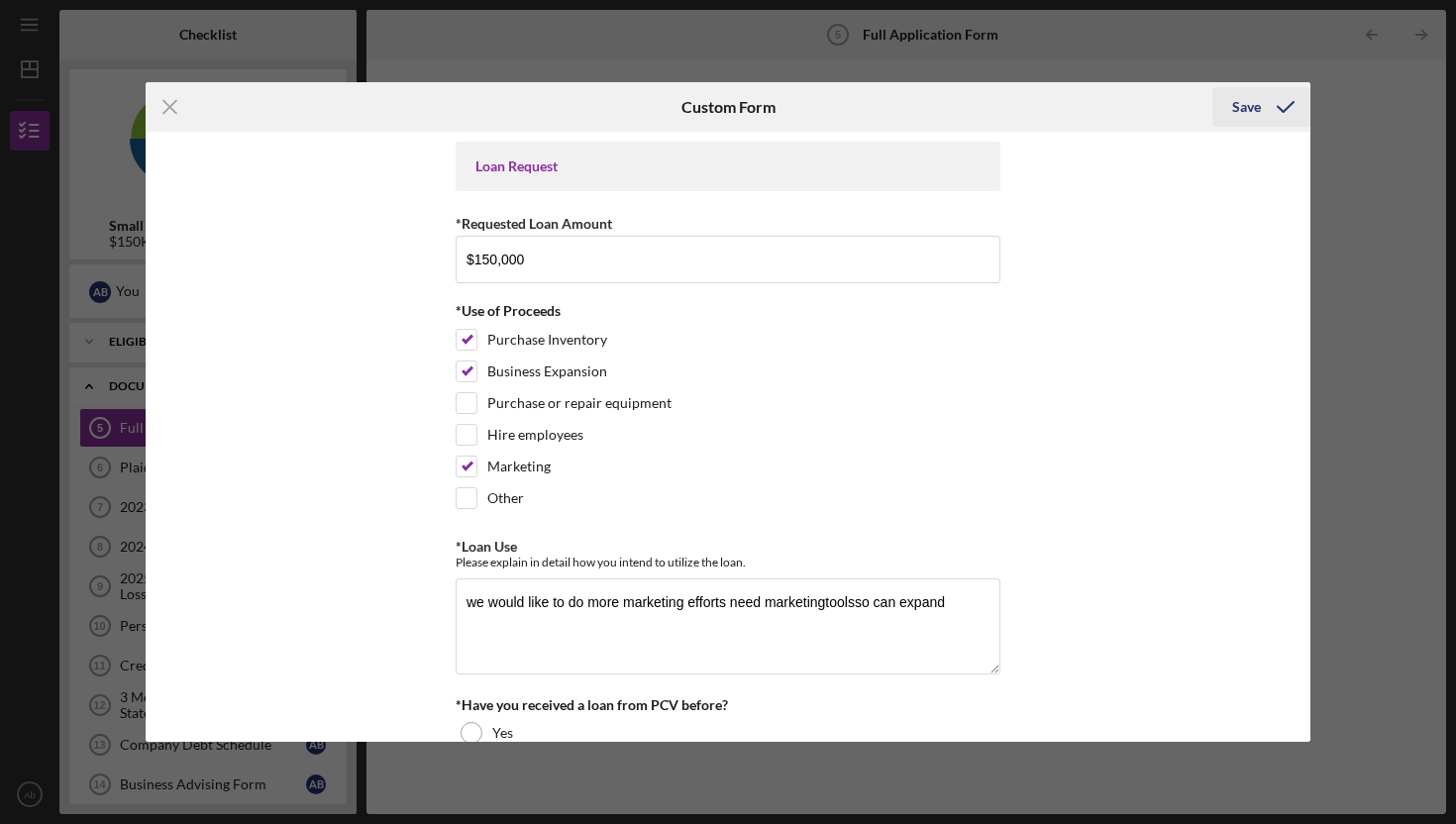 click on "Save" at bounding box center [1246, 107] 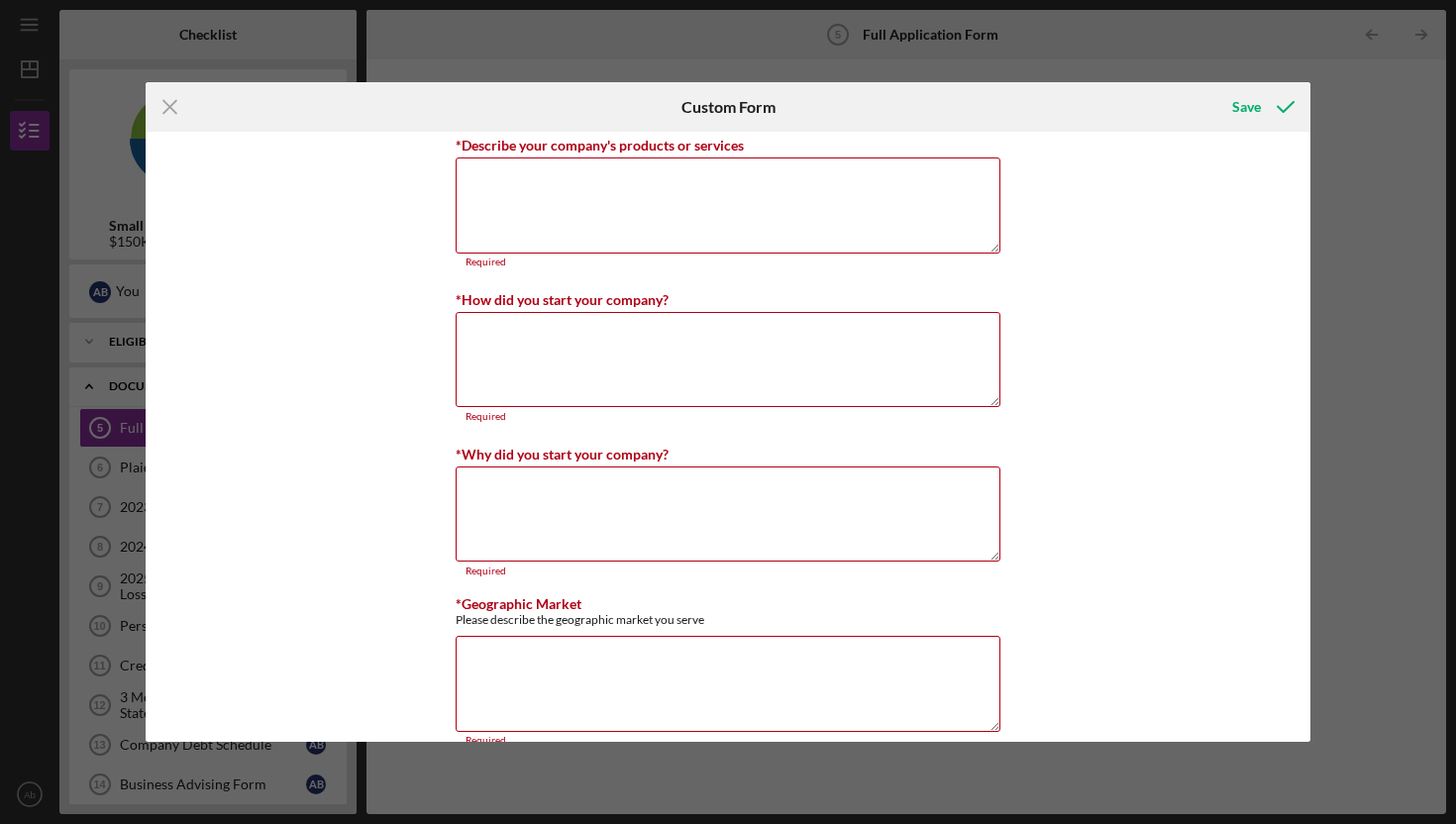 scroll, scrollTop: 840, scrollLeft: 0, axis: vertical 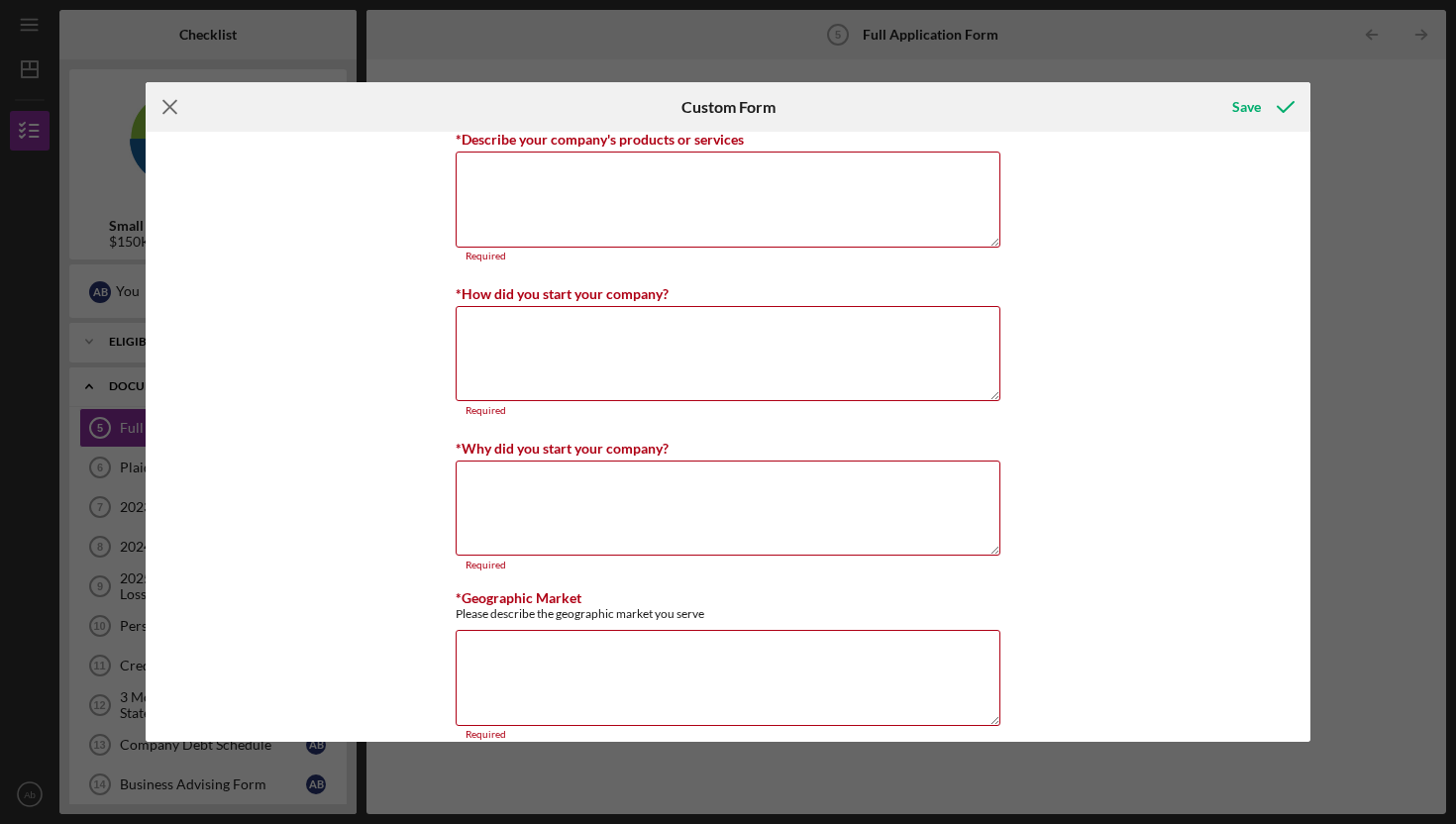 click on "Icon/Menu Close" 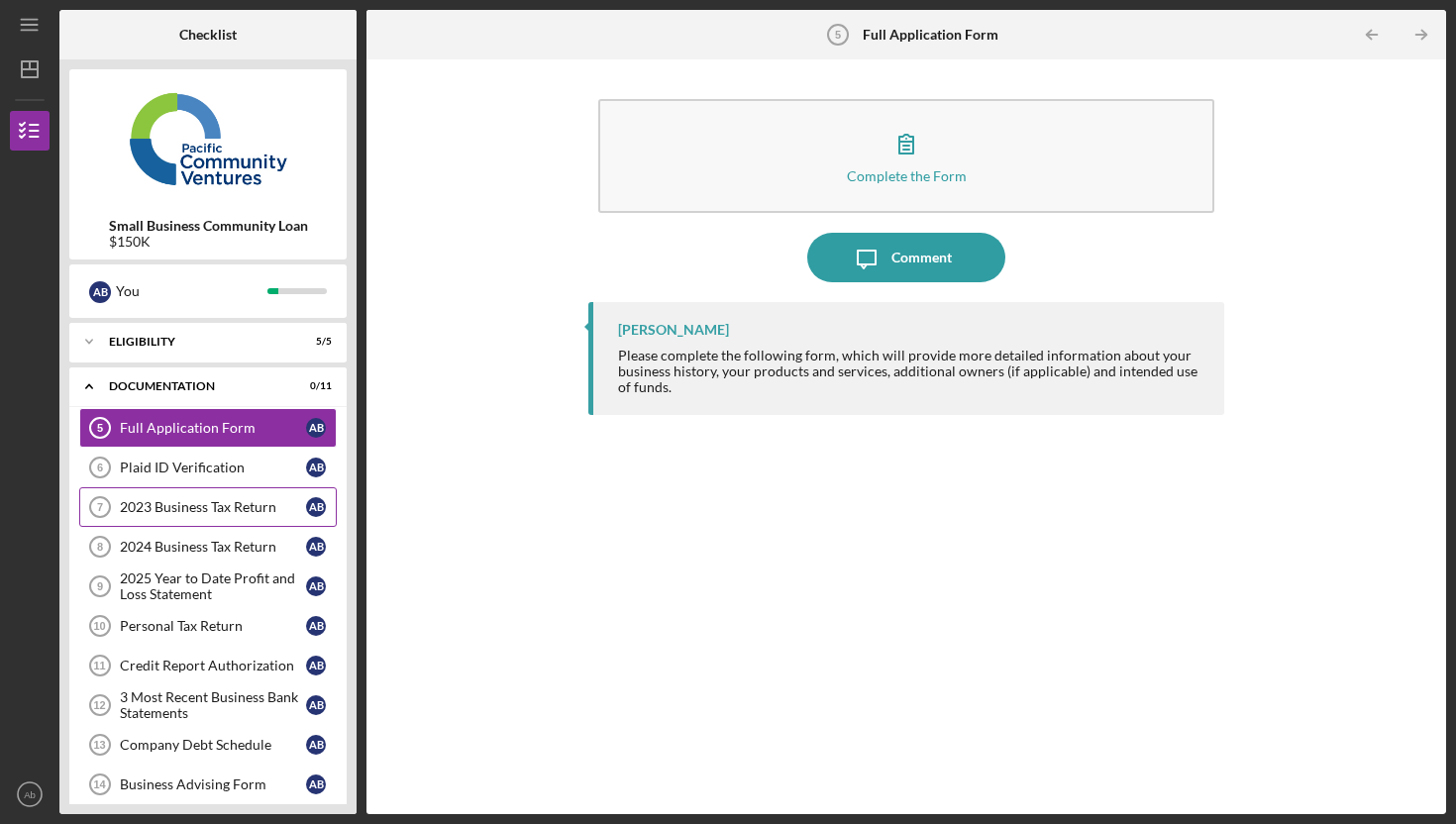 click on "2023 Business Tax Return 7 2023 Business Tax Return A b" at bounding box center [208, 507] 